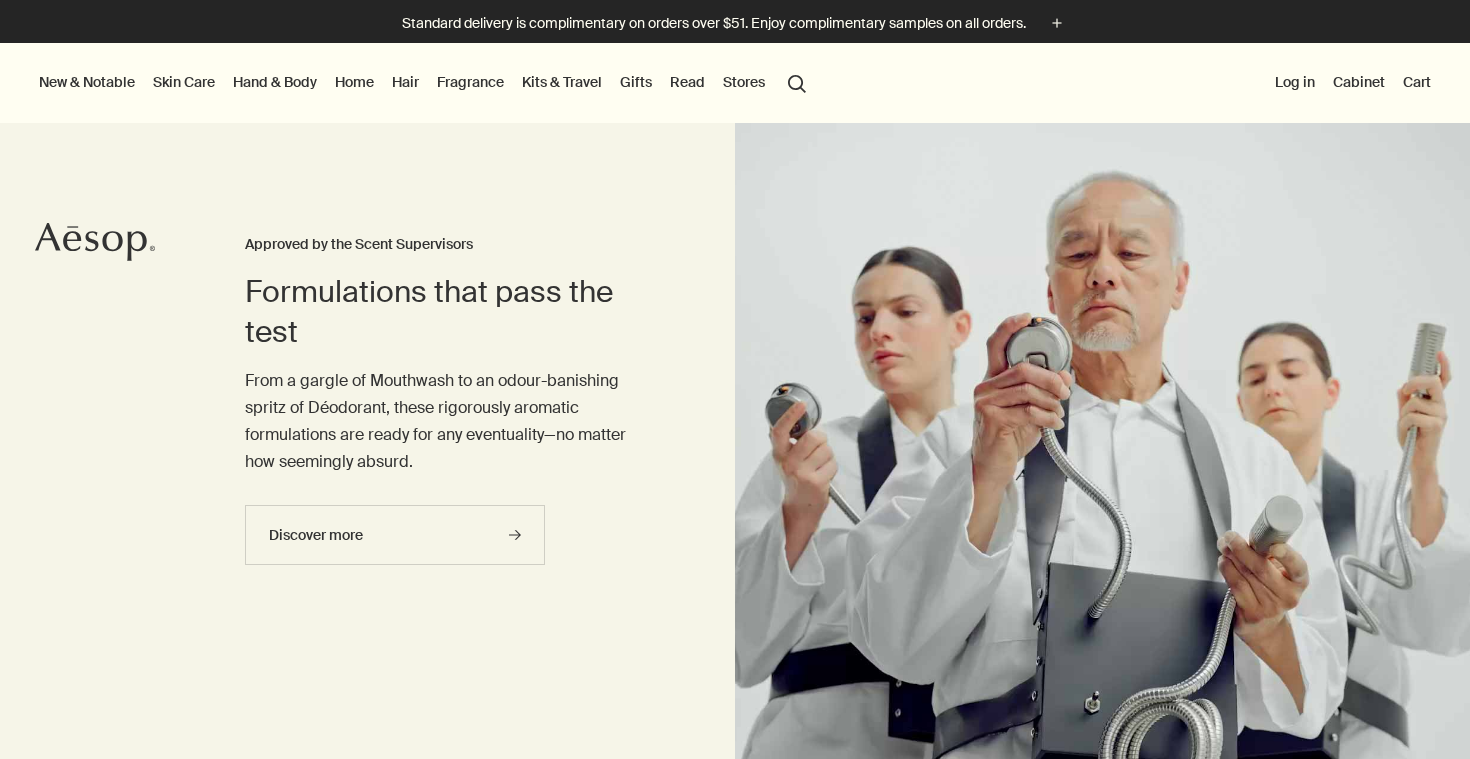 scroll, scrollTop: 0, scrollLeft: 0, axis: both 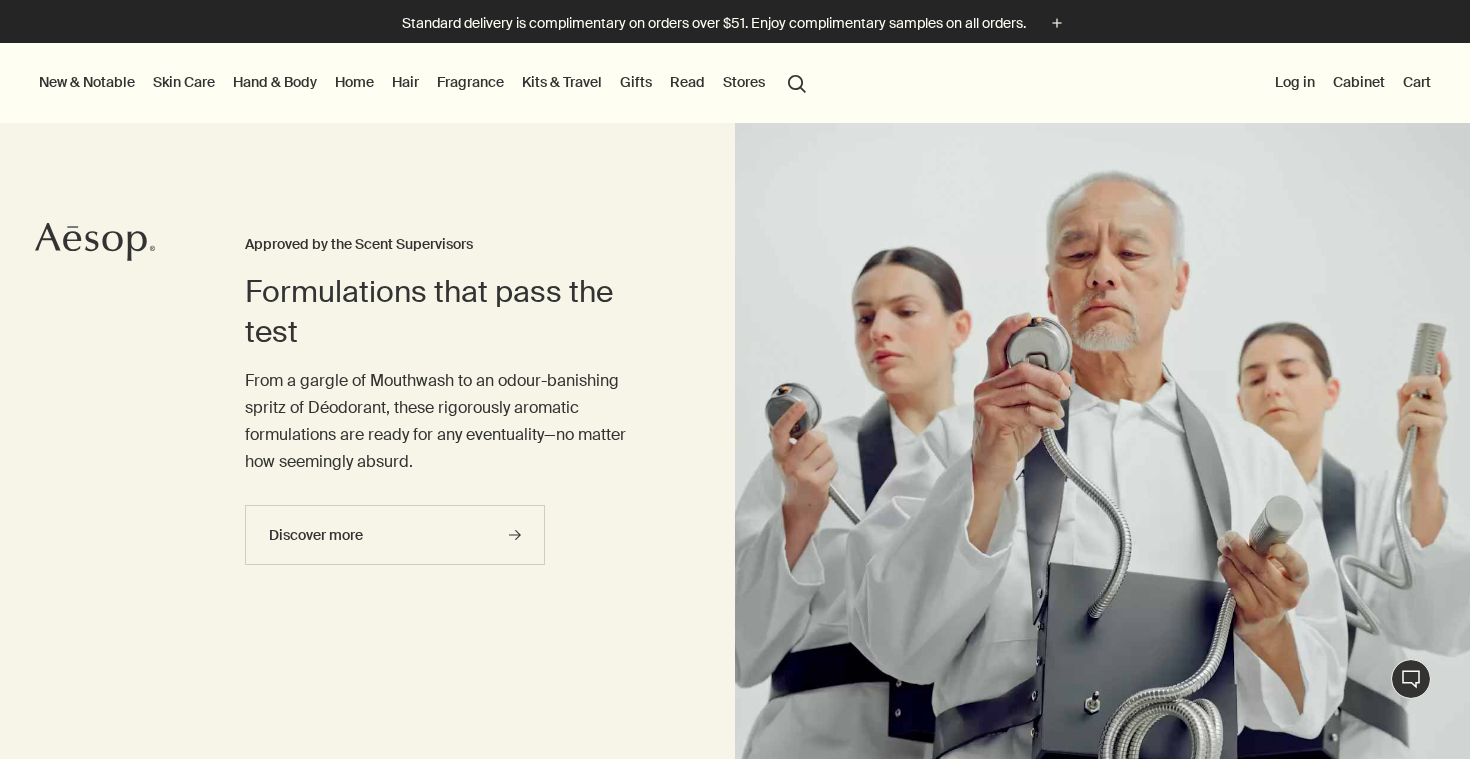 click on "Read" at bounding box center (687, 82) 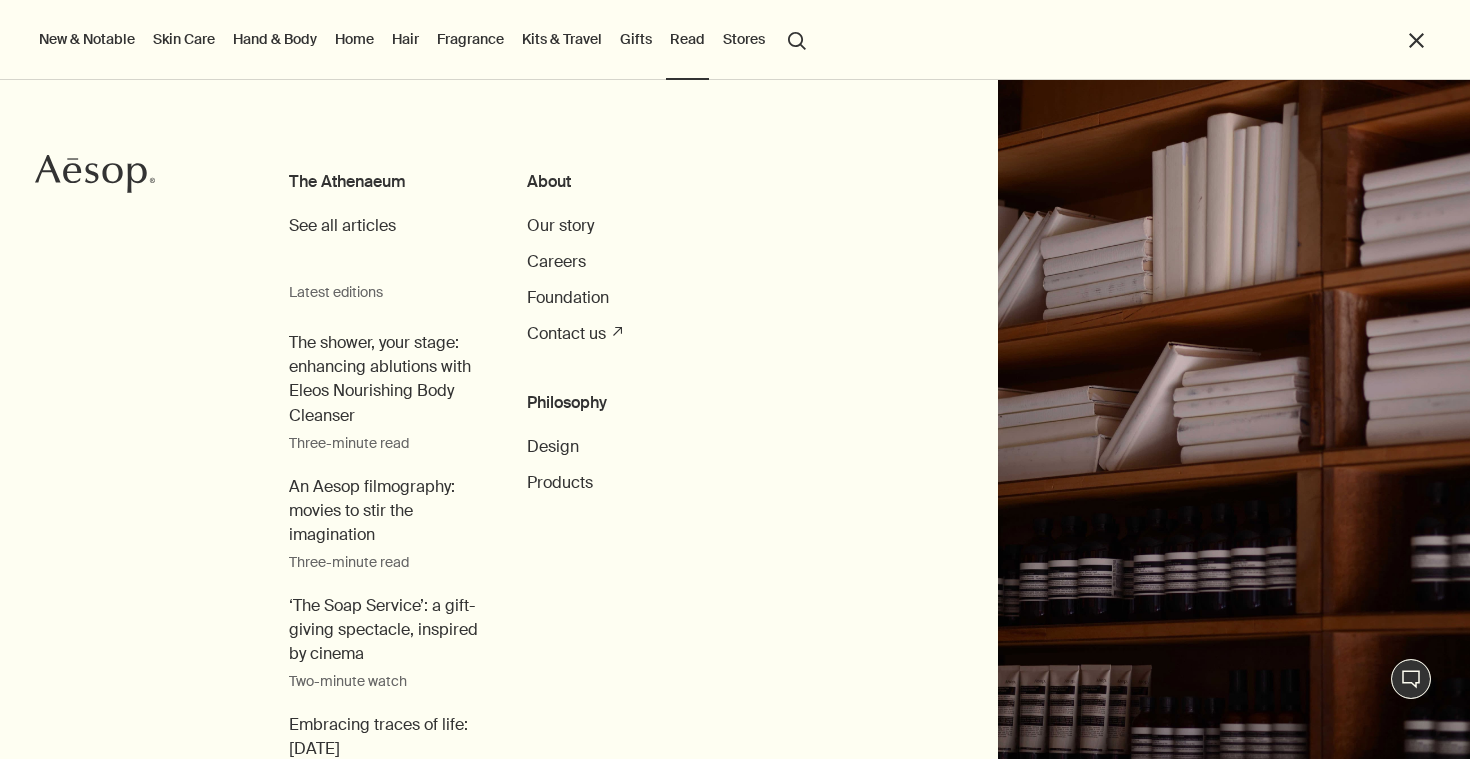 click on "close" at bounding box center [1416, 40] 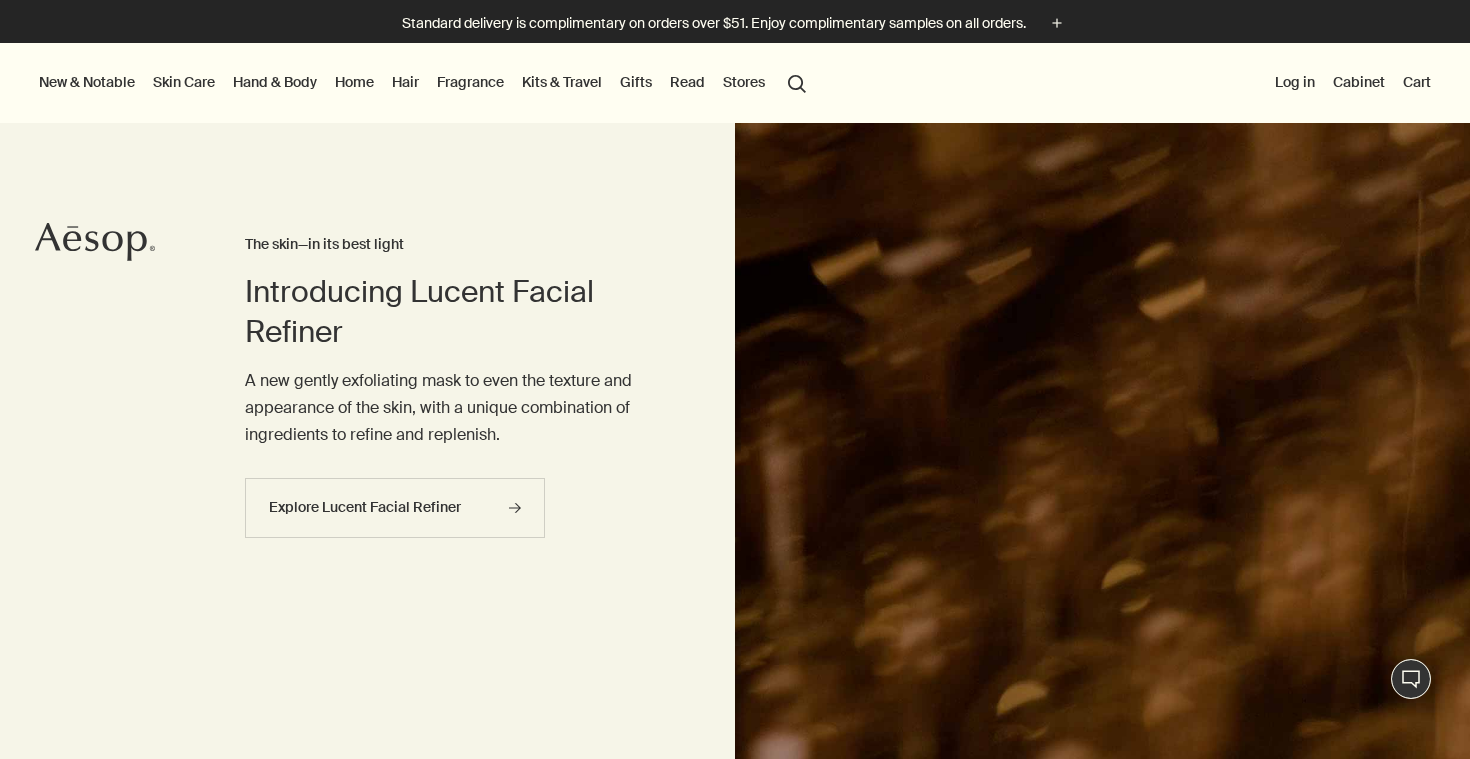 click on "Kits & Travel" at bounding box center (562, 82) 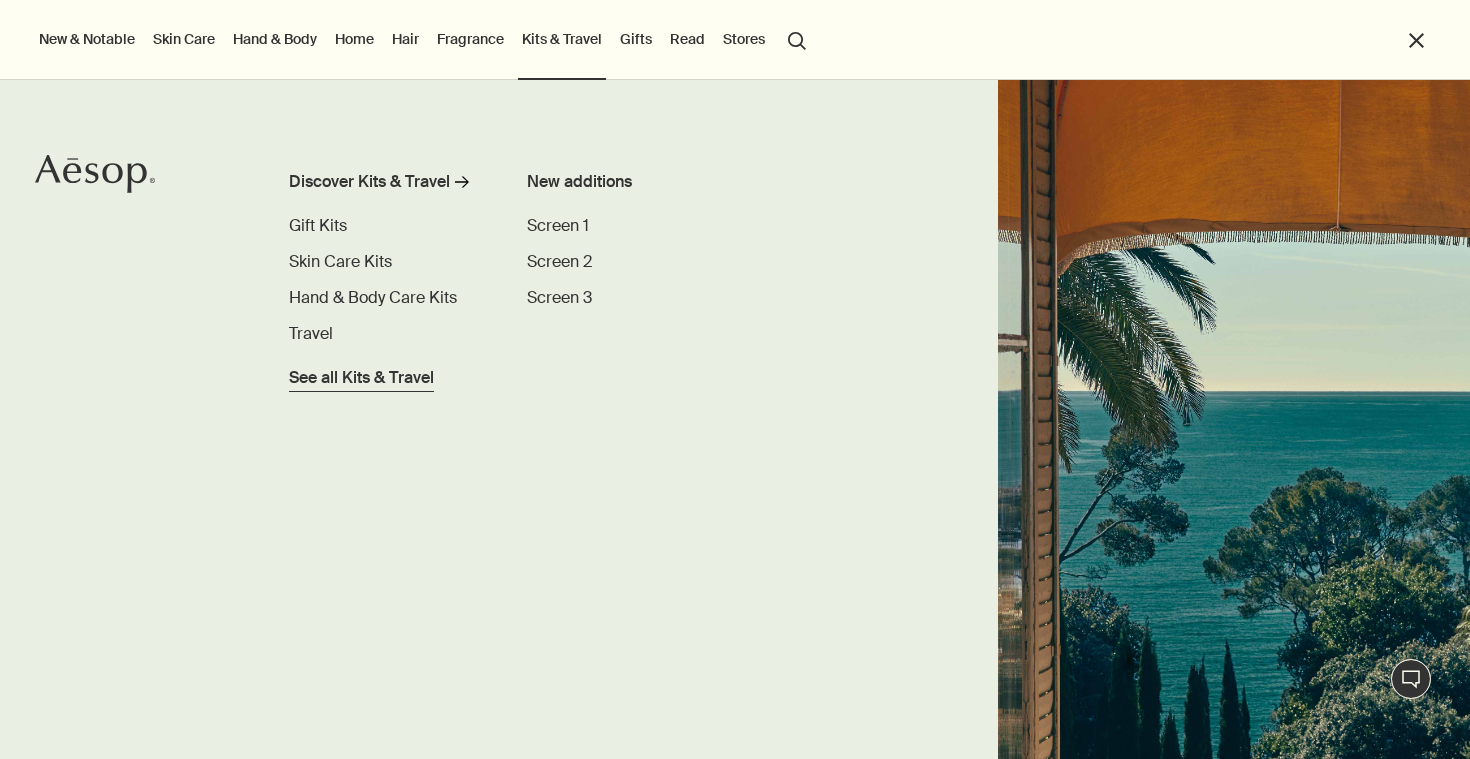 click on "See all Kits & Travel" at bounding box center (361, 378) 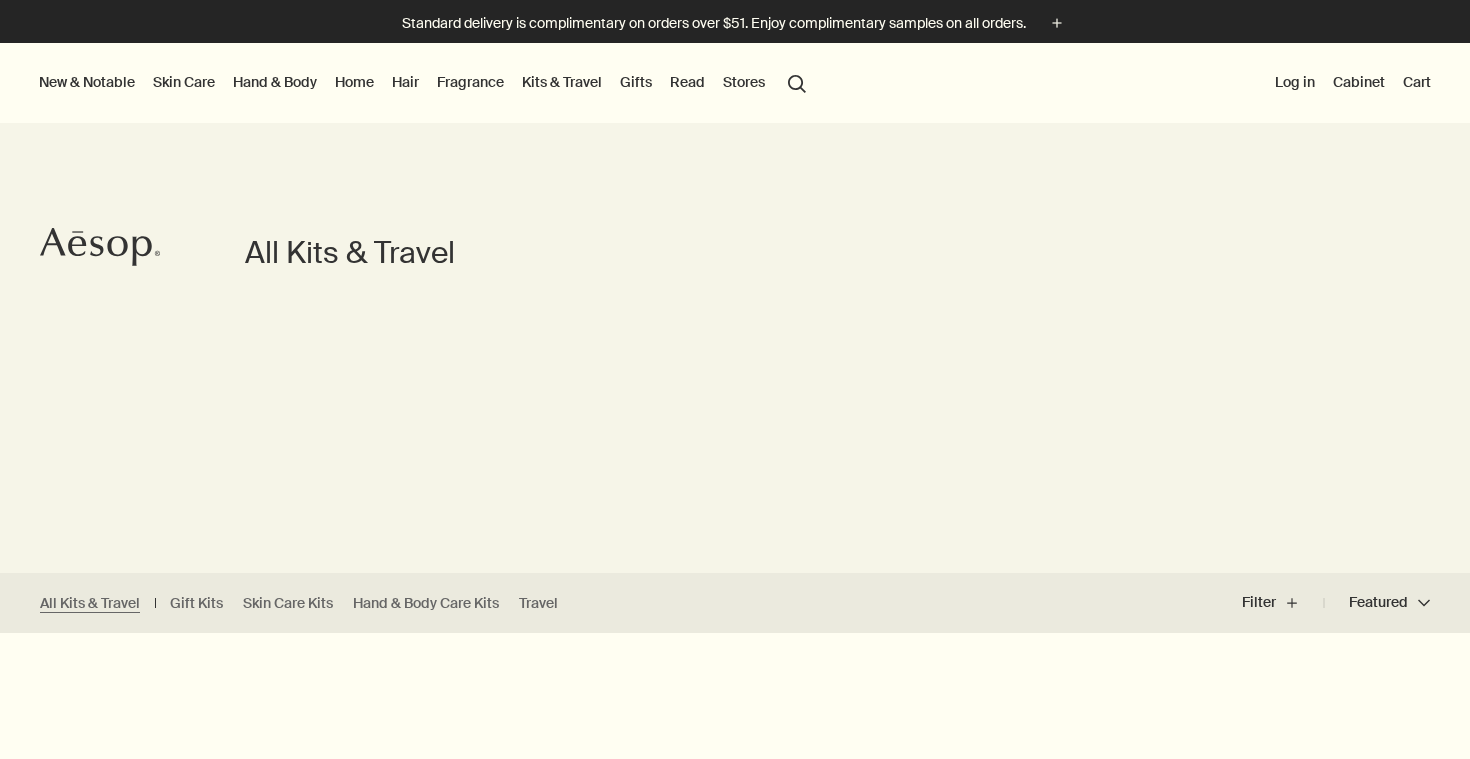 scroll, scrollTop: 0, scrollLeft: 0, axis: both 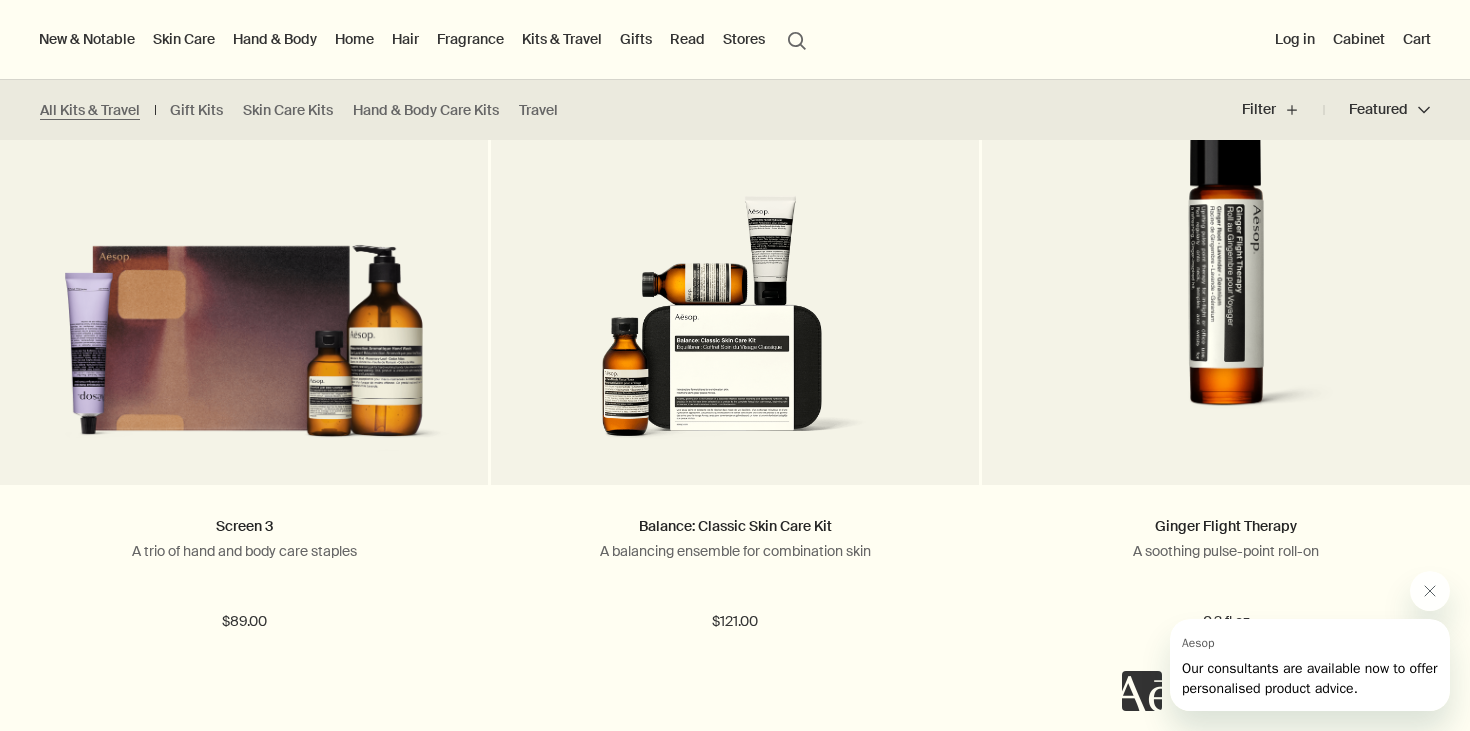 click on "Hand & Body" at bounding box center [275, 39] 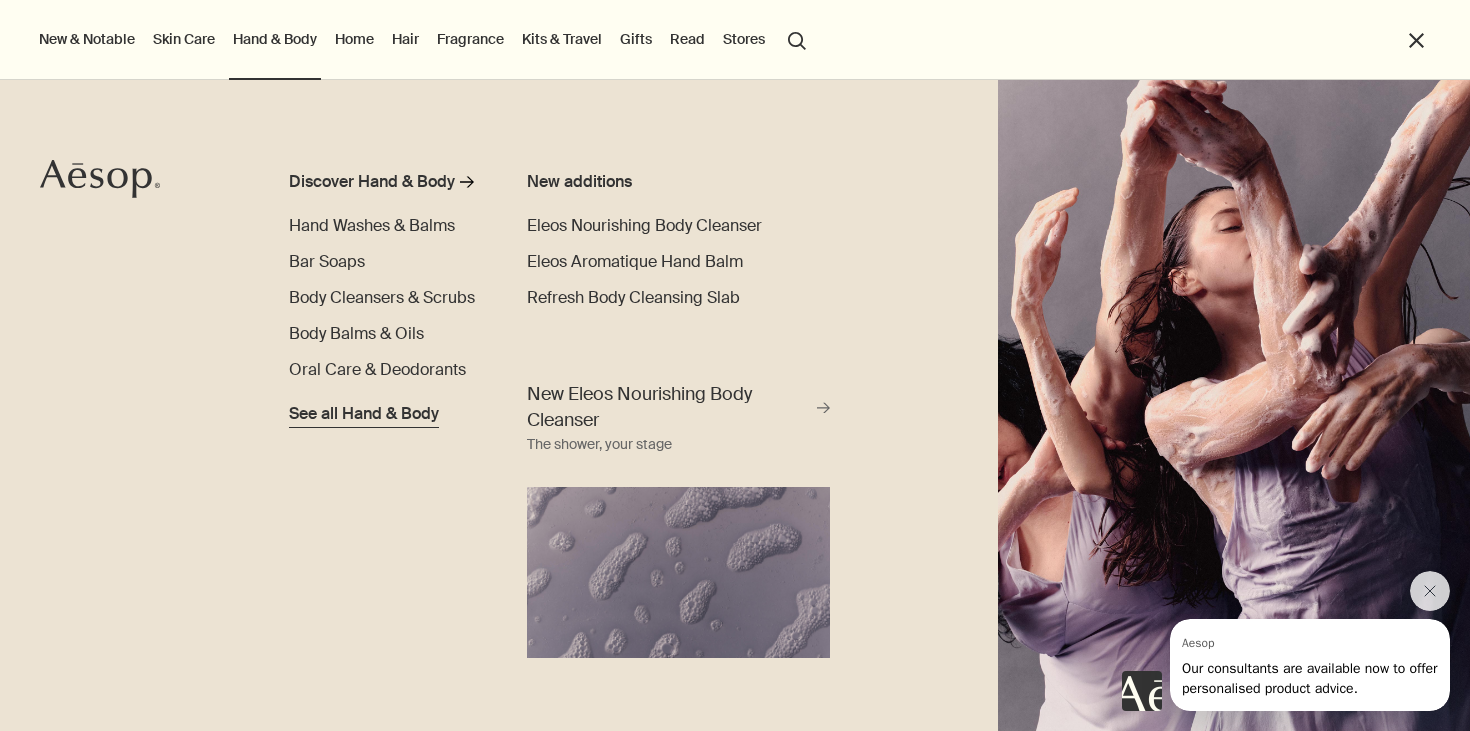 click on "See all Hand & Body" at bounding box center (364, 414) 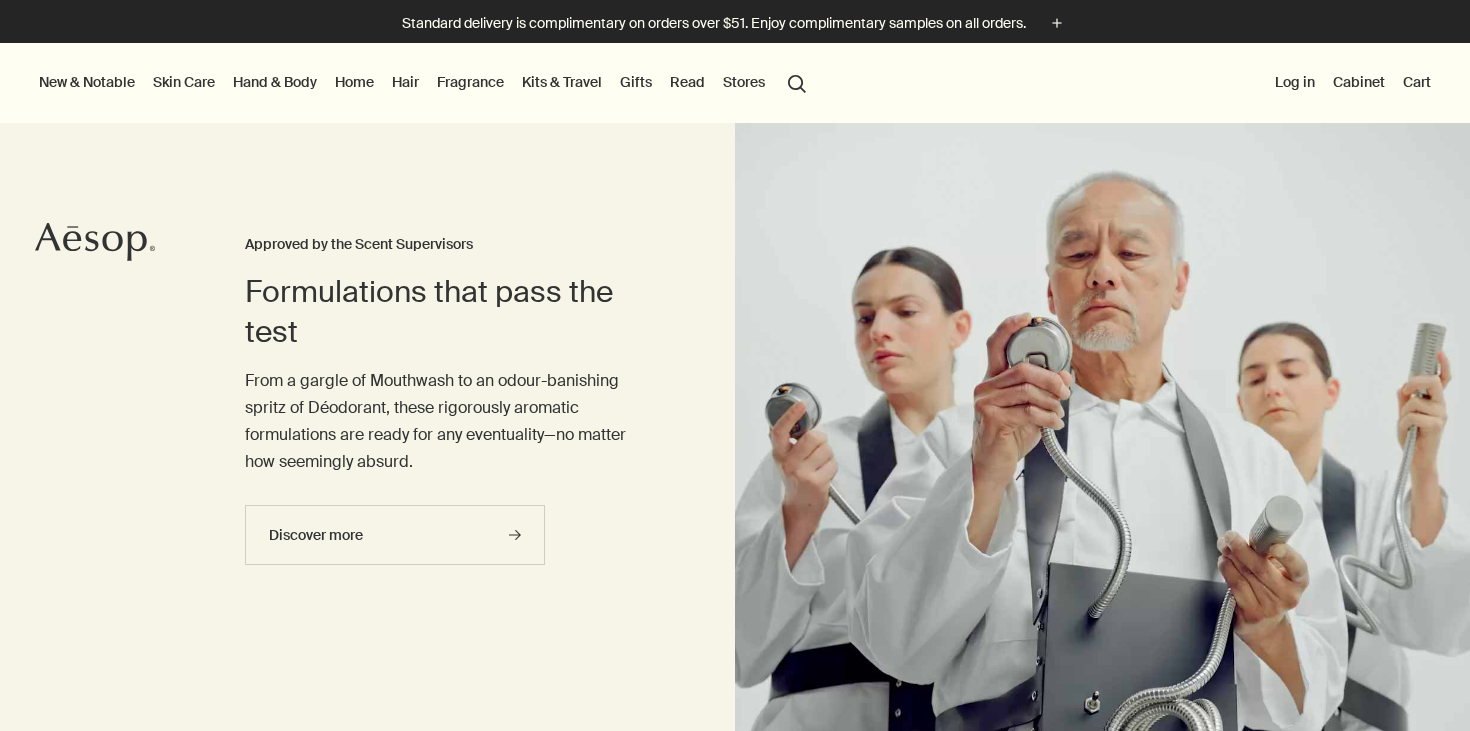 scroll, scrollTop: 0, scrollLeft: 0, axis: both 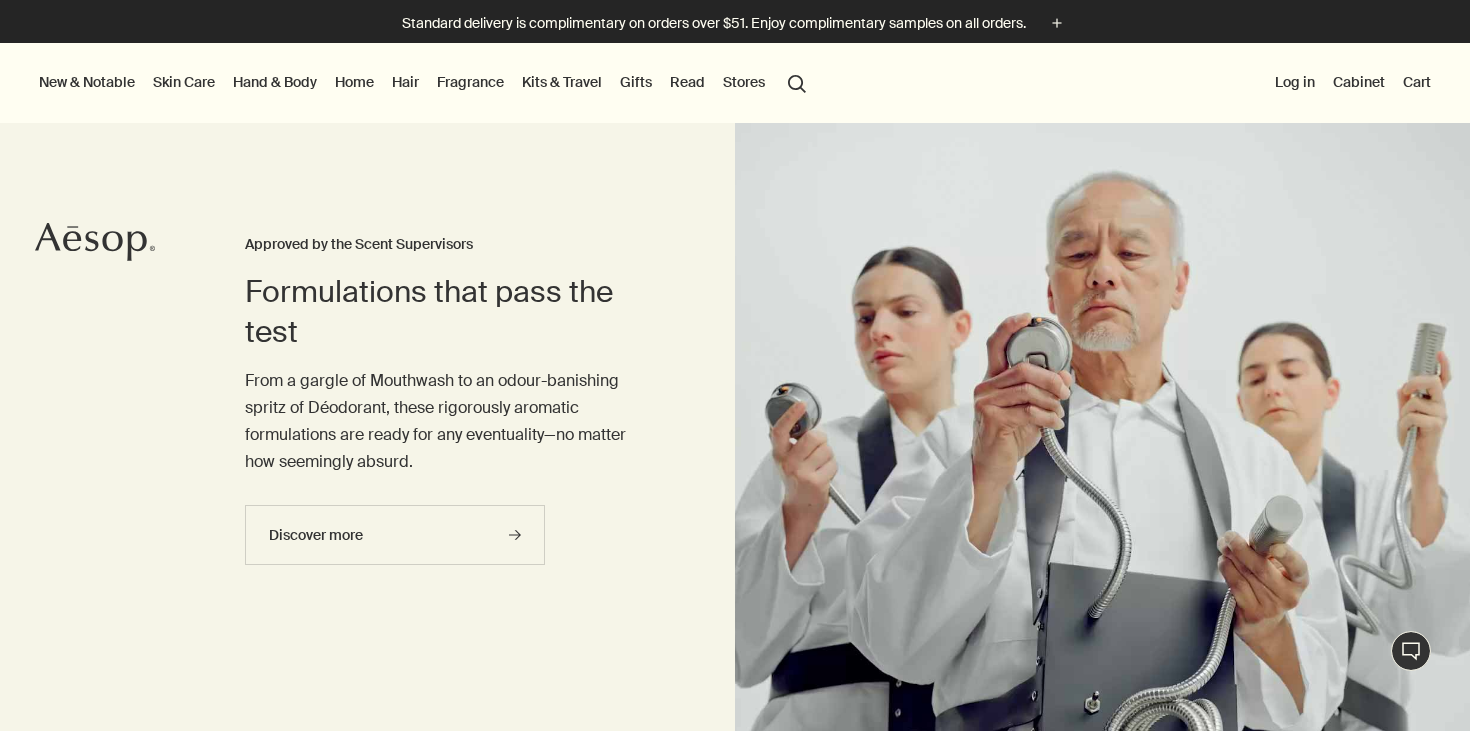 click on "Hair" at bounding box center [405, 82] 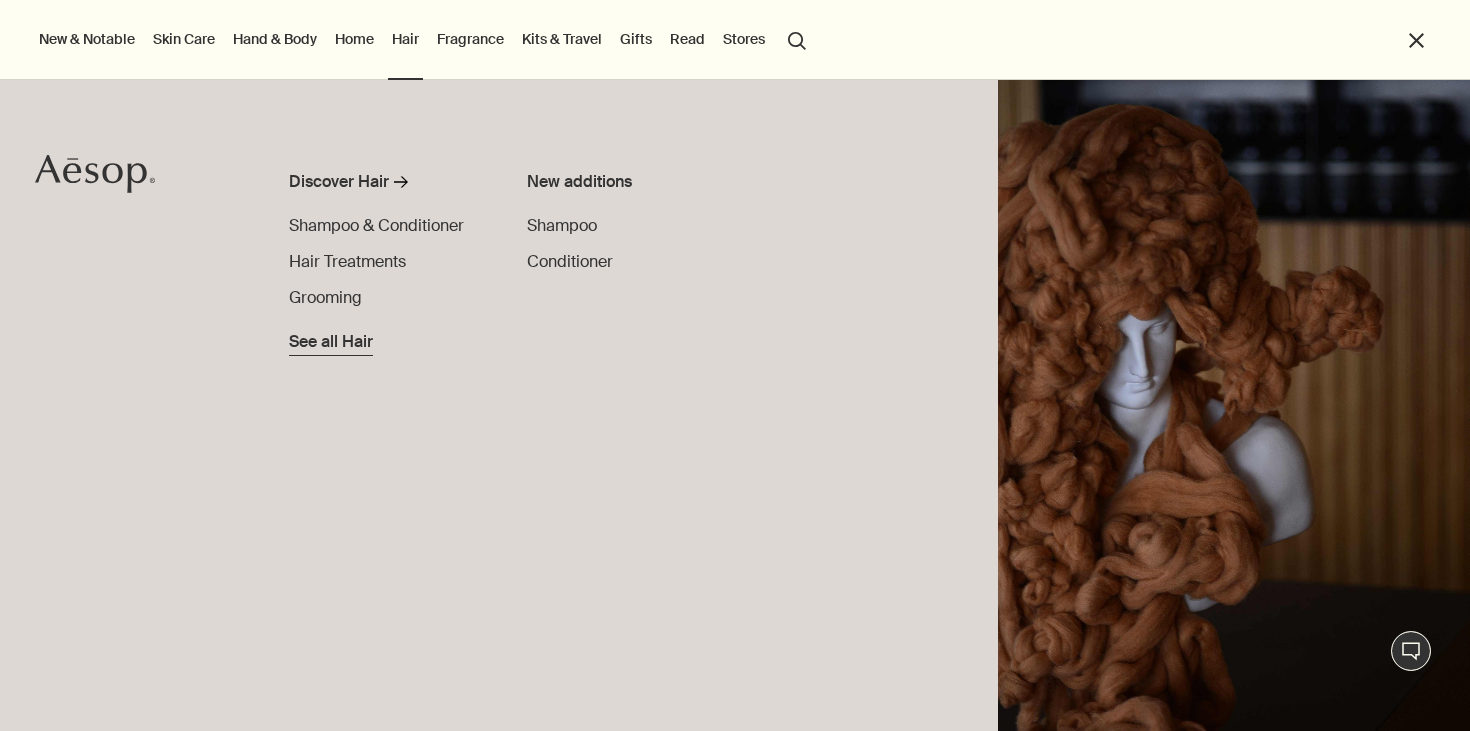 click on "See all Hair" at bounding box center (331, 342) 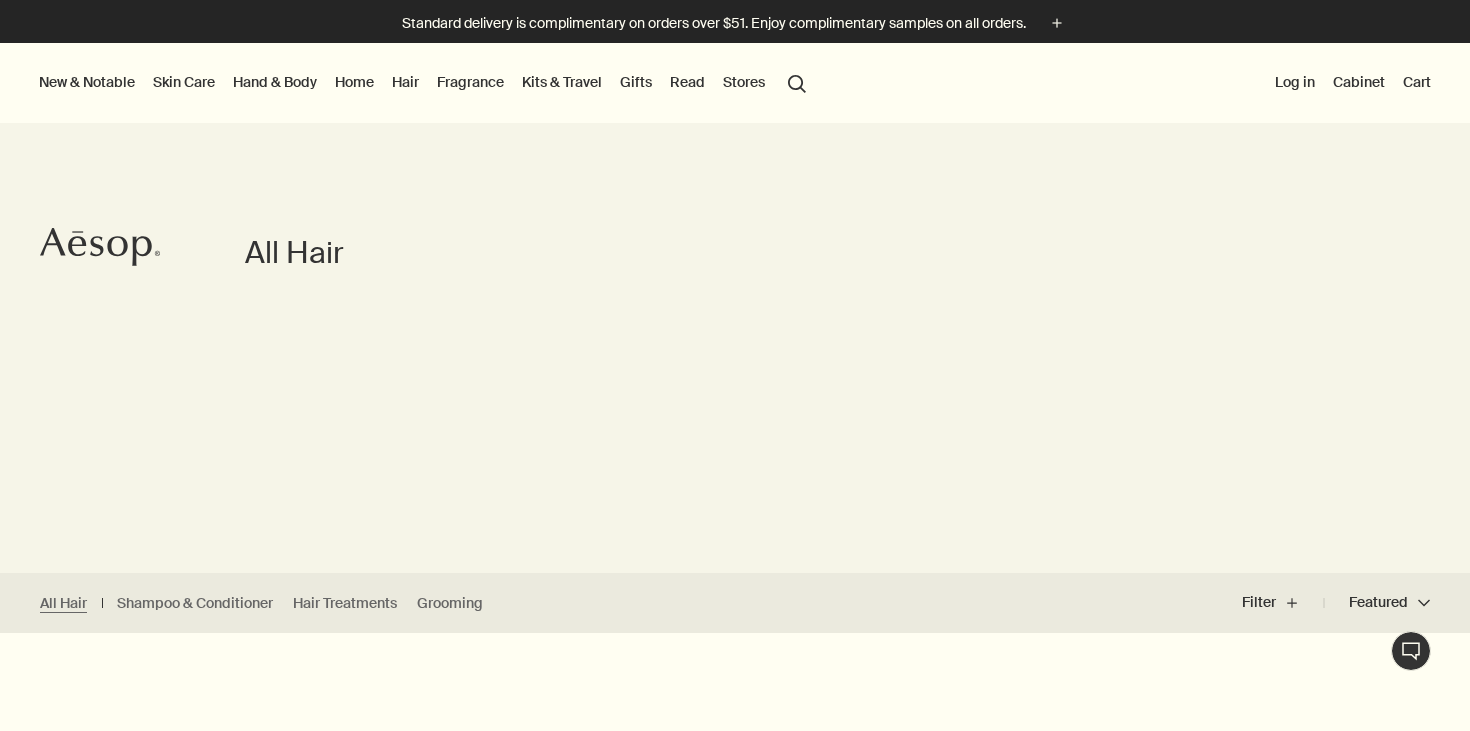 scroll, scrollTop: 0, scrollLeft: 0, axis: both 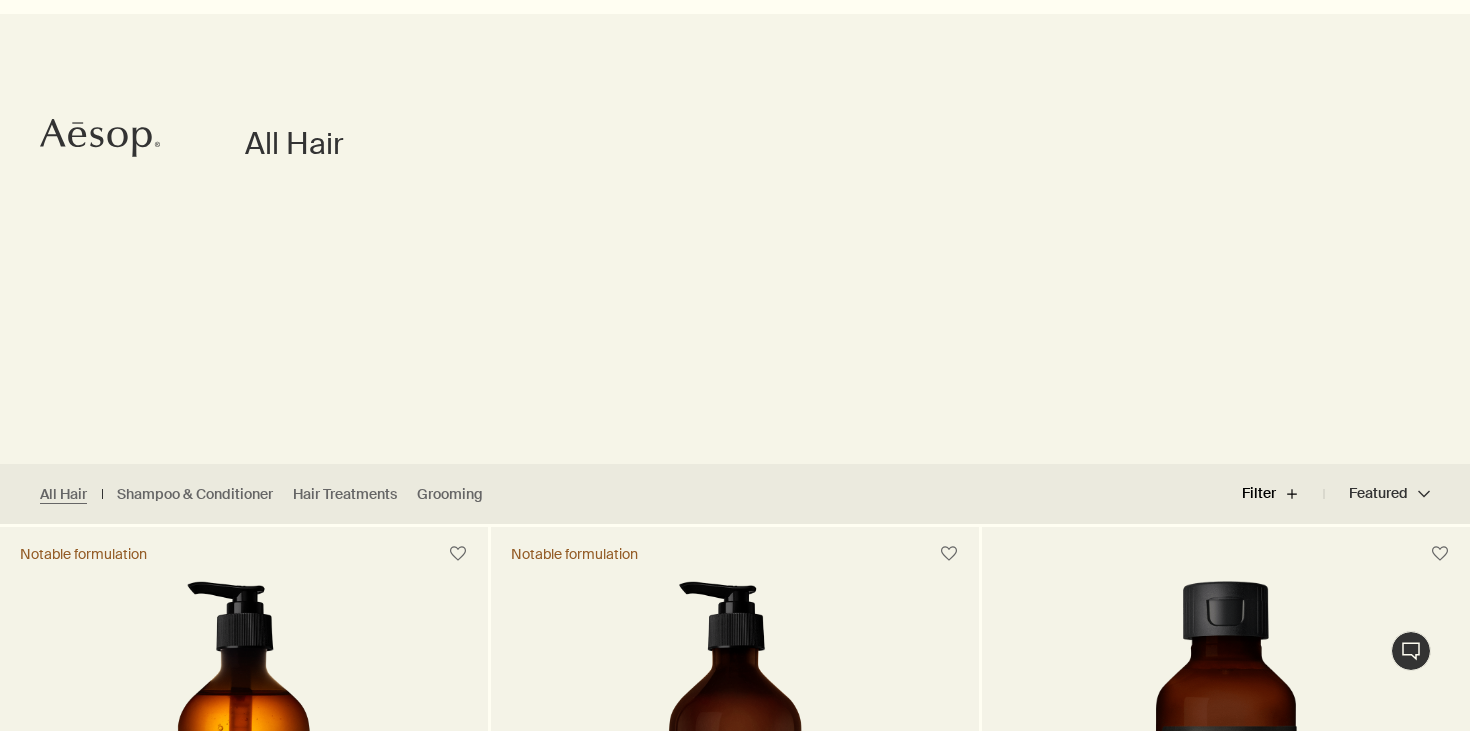 click on "Filter plus" at bounding box center (1283, 494) 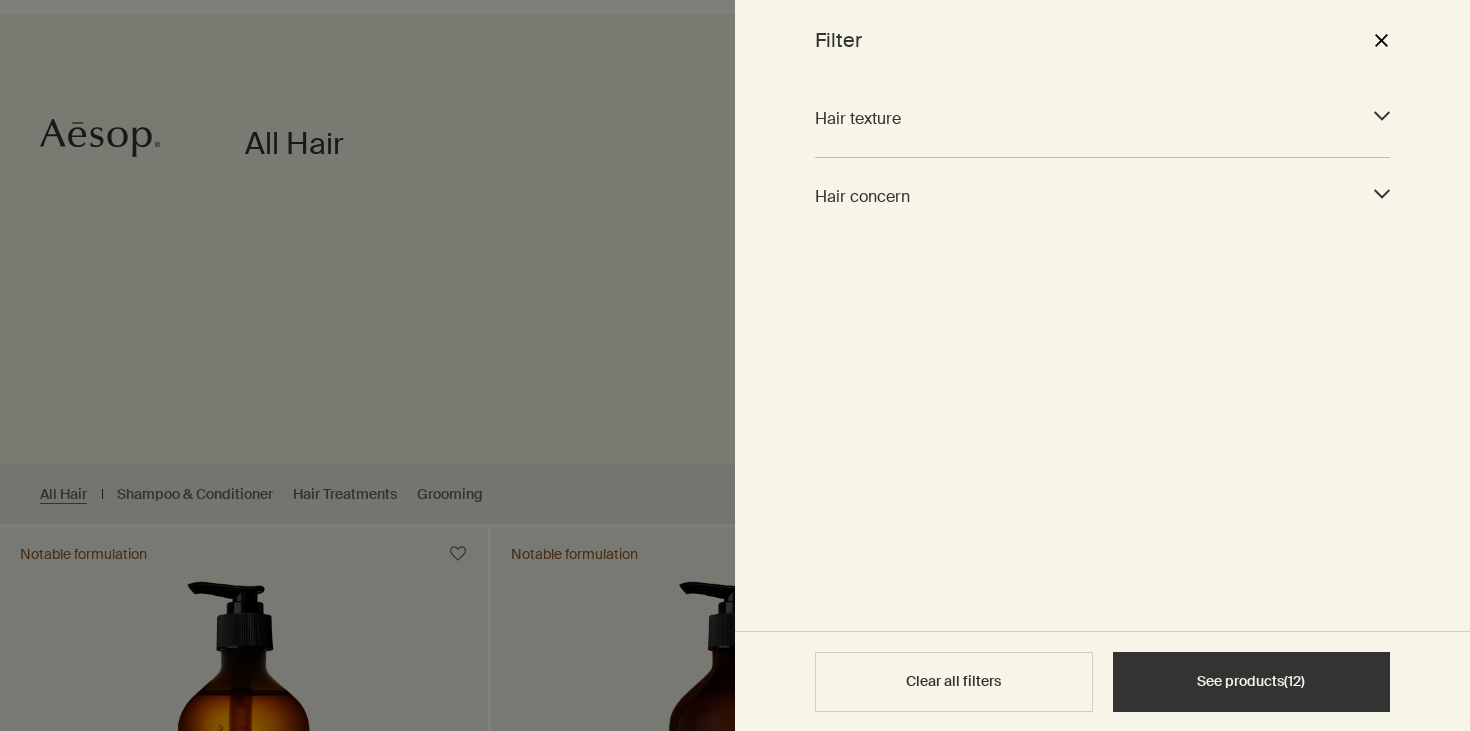 click on "downArrow" 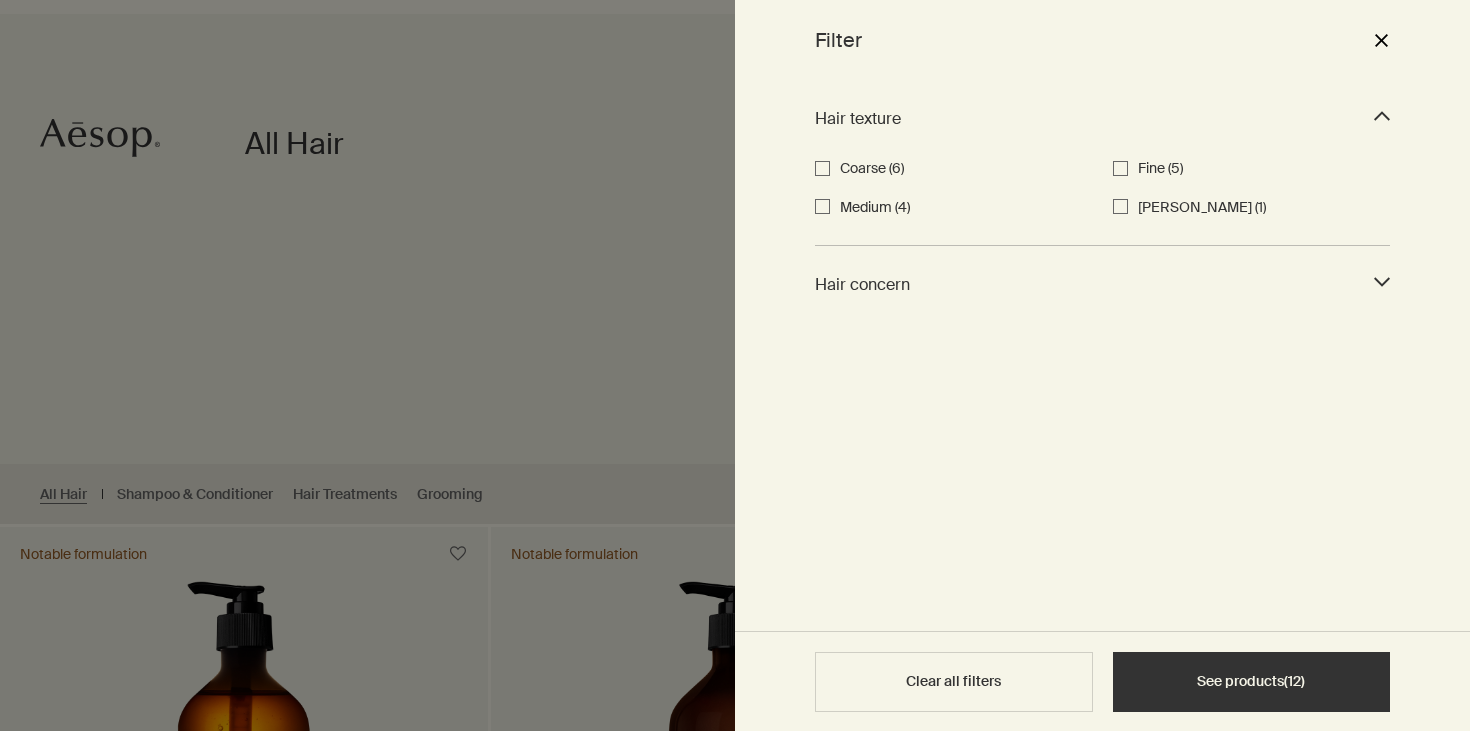 click on "downArrow" 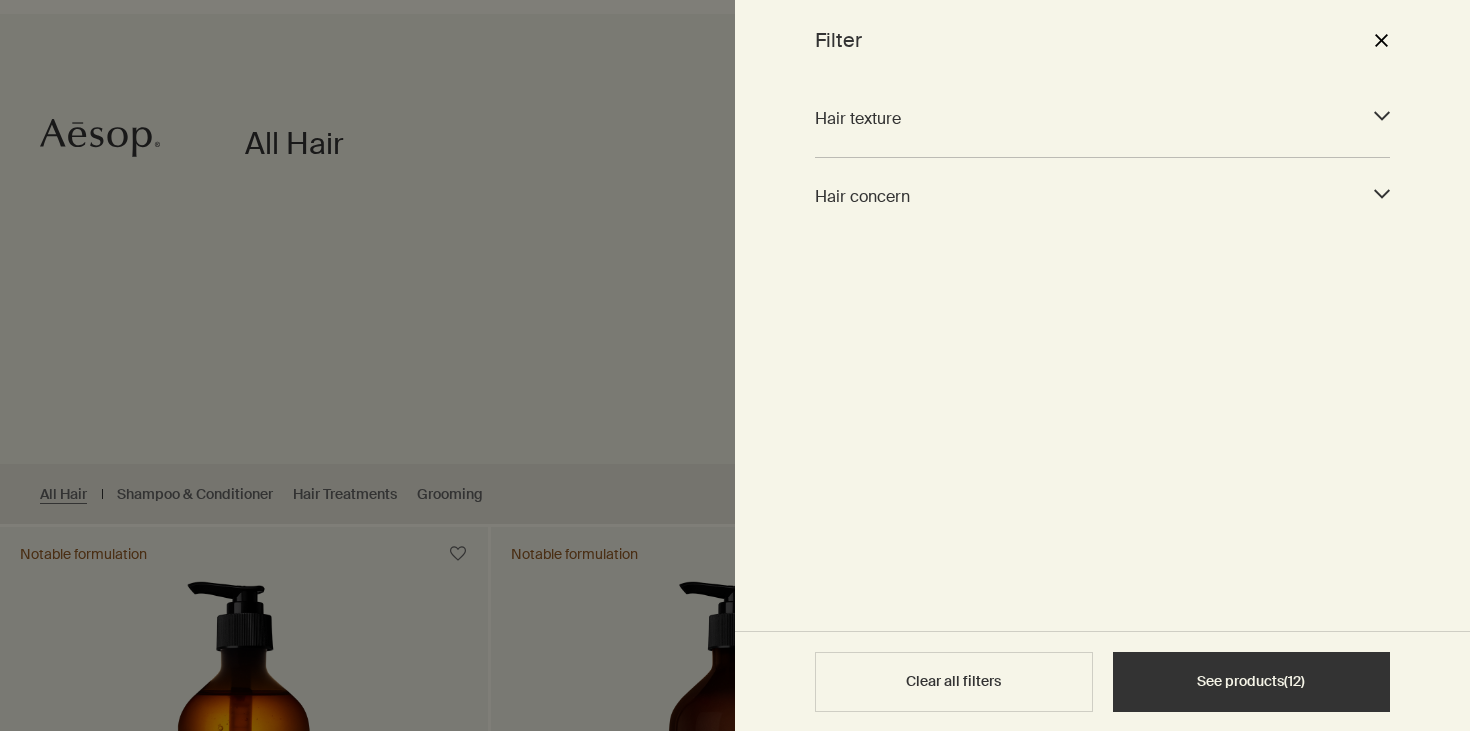 click on "downArrow" 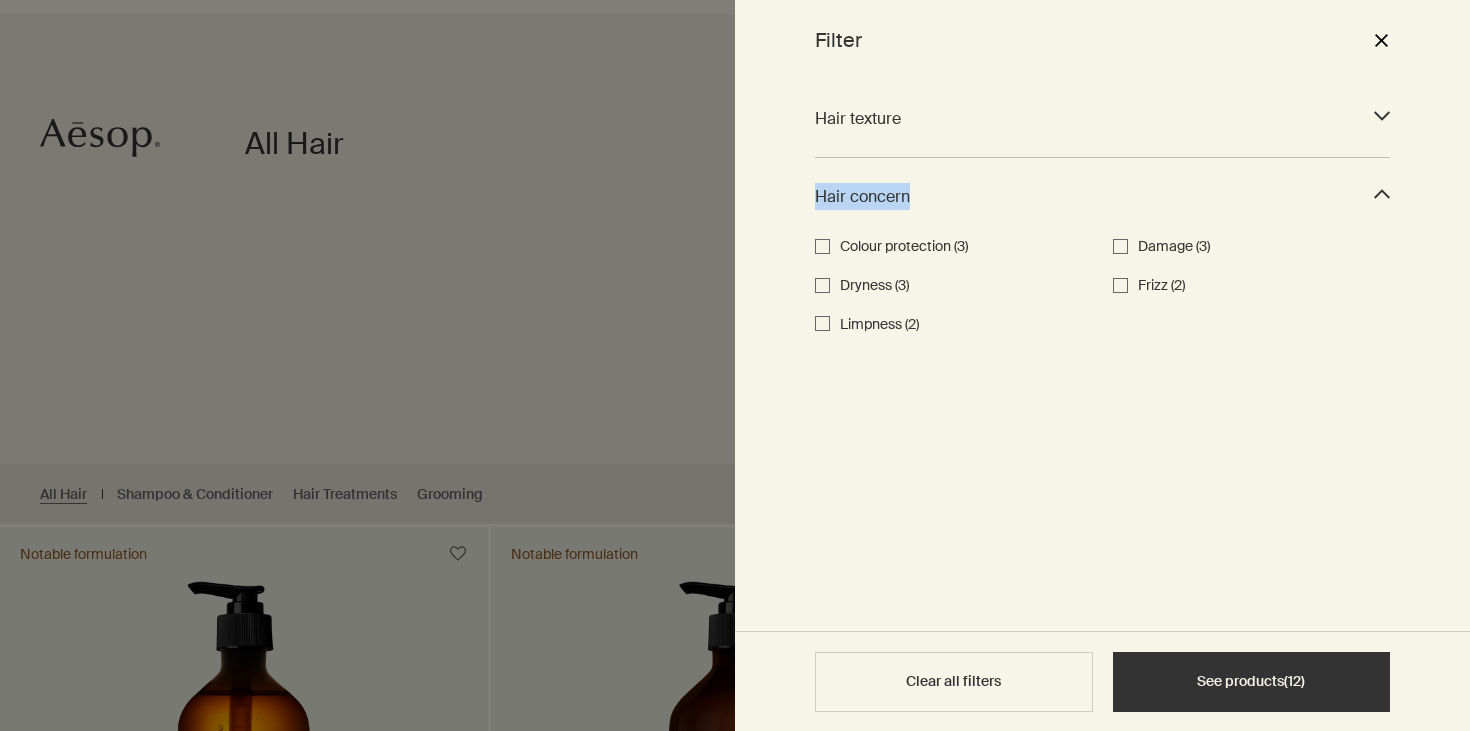 click on "downArrow" 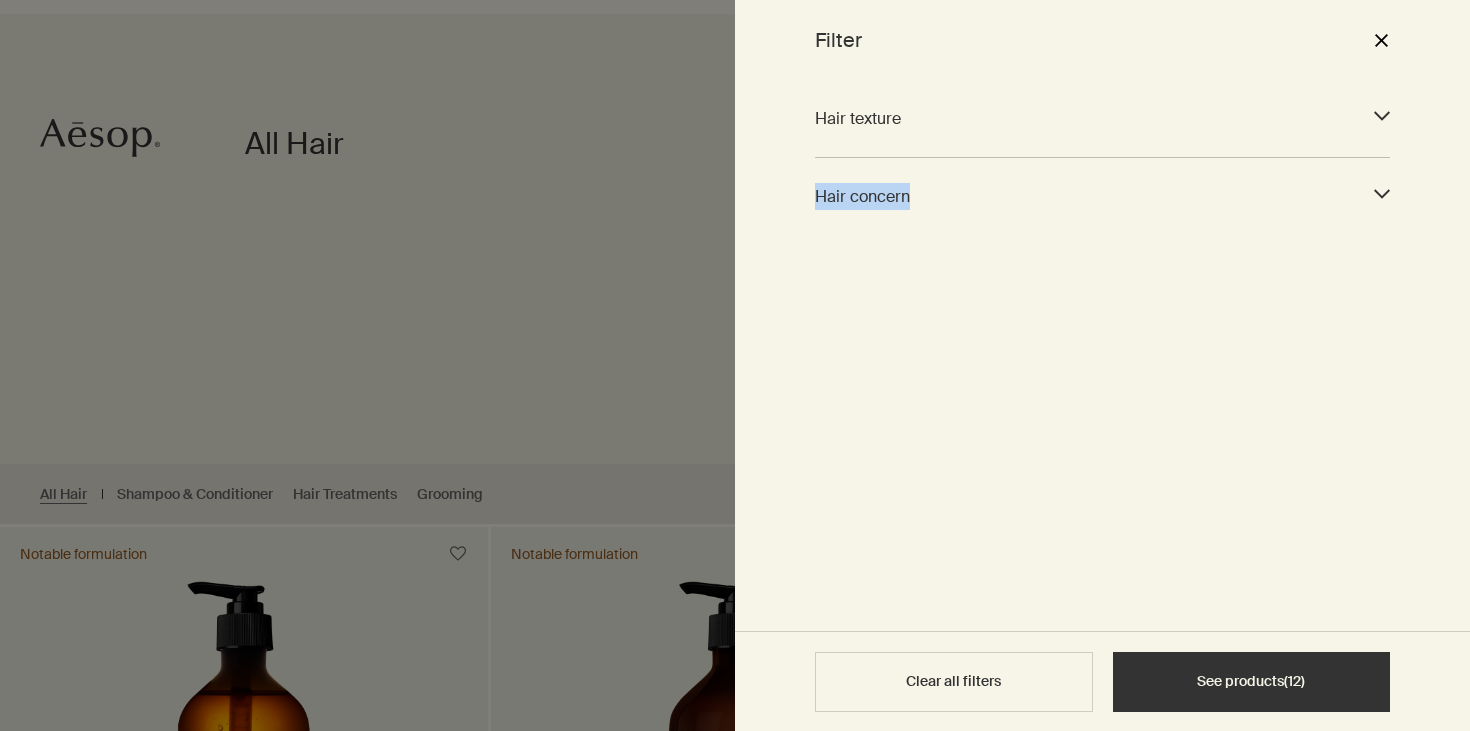 click on "close" at bounding box center (1381, 40) 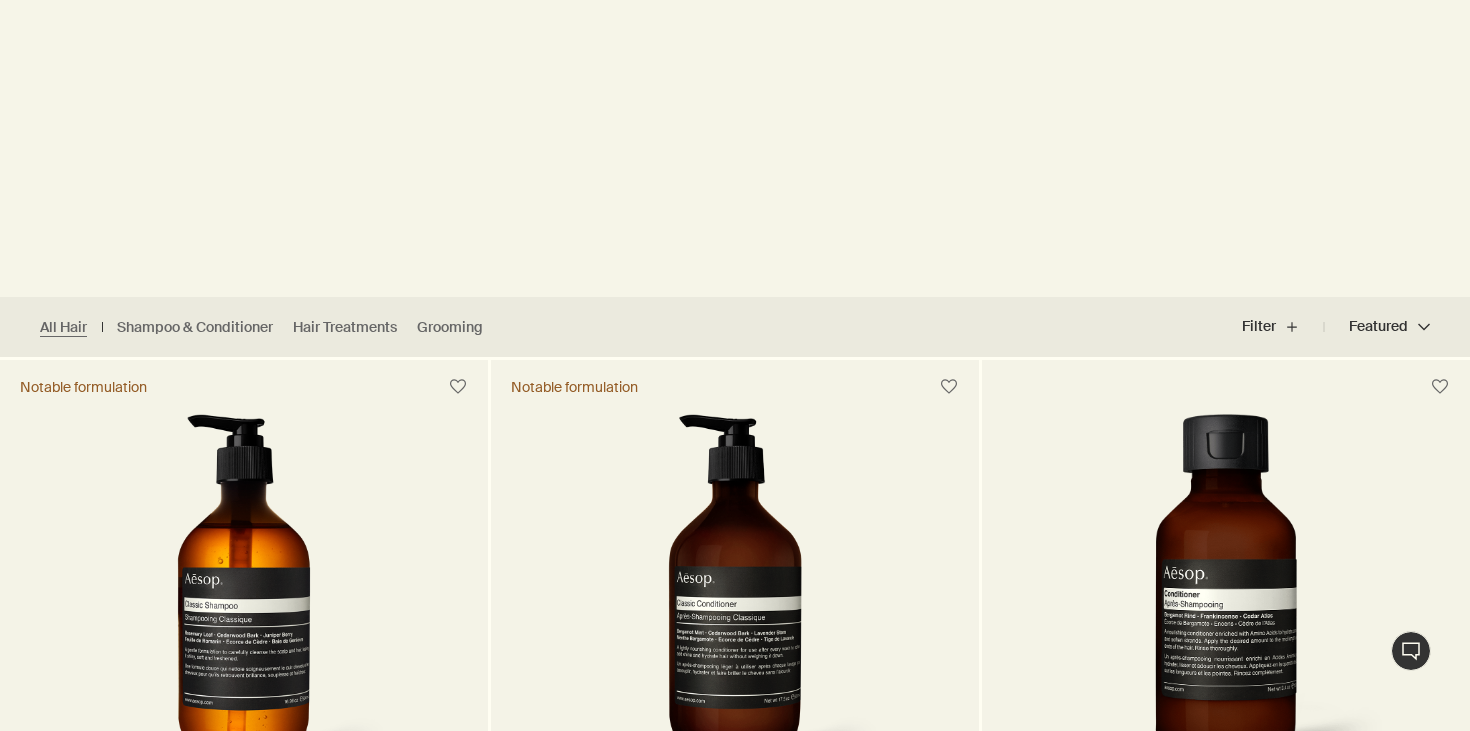 scroll, scrollTop: 475, scrollLeft: 0, axis: vertical 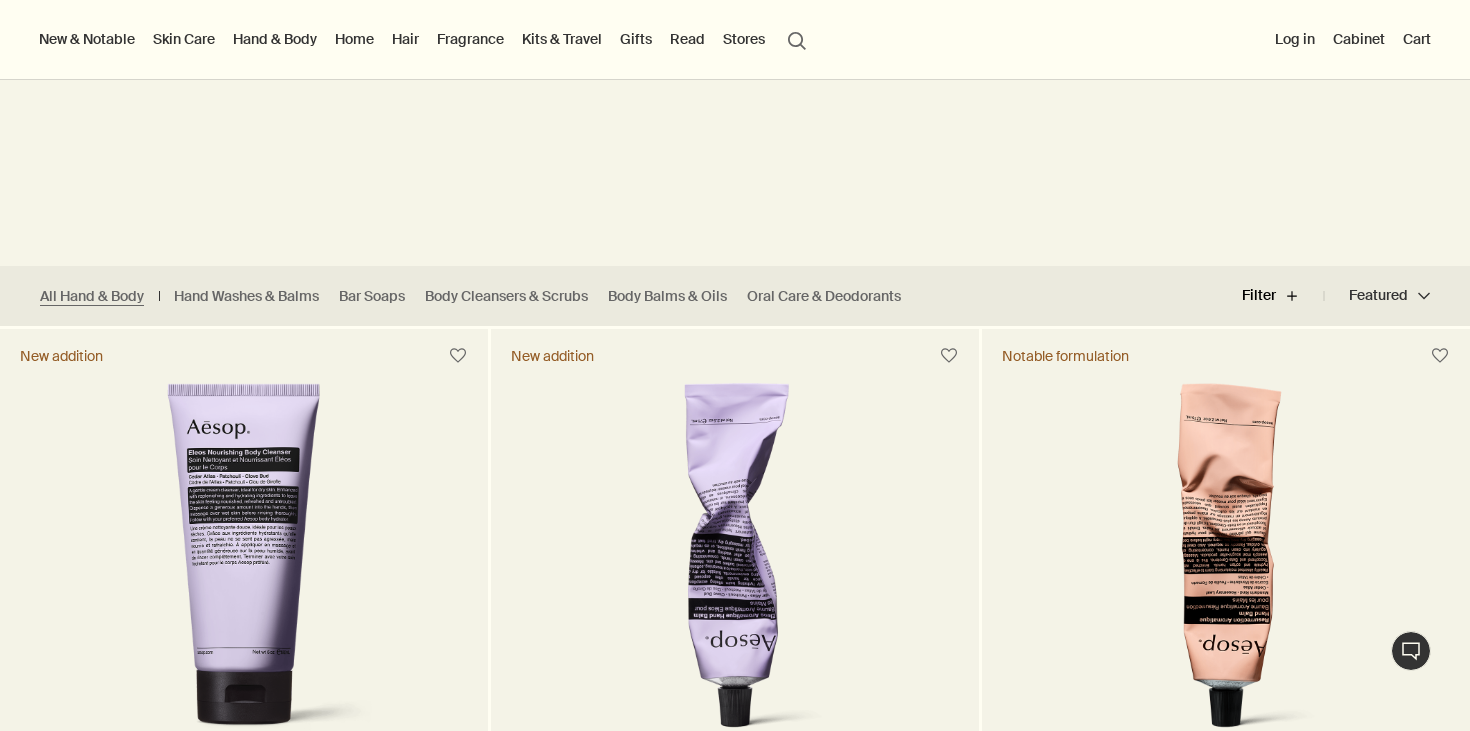 click on "Filter plus" at bounding box center [1283, 296] 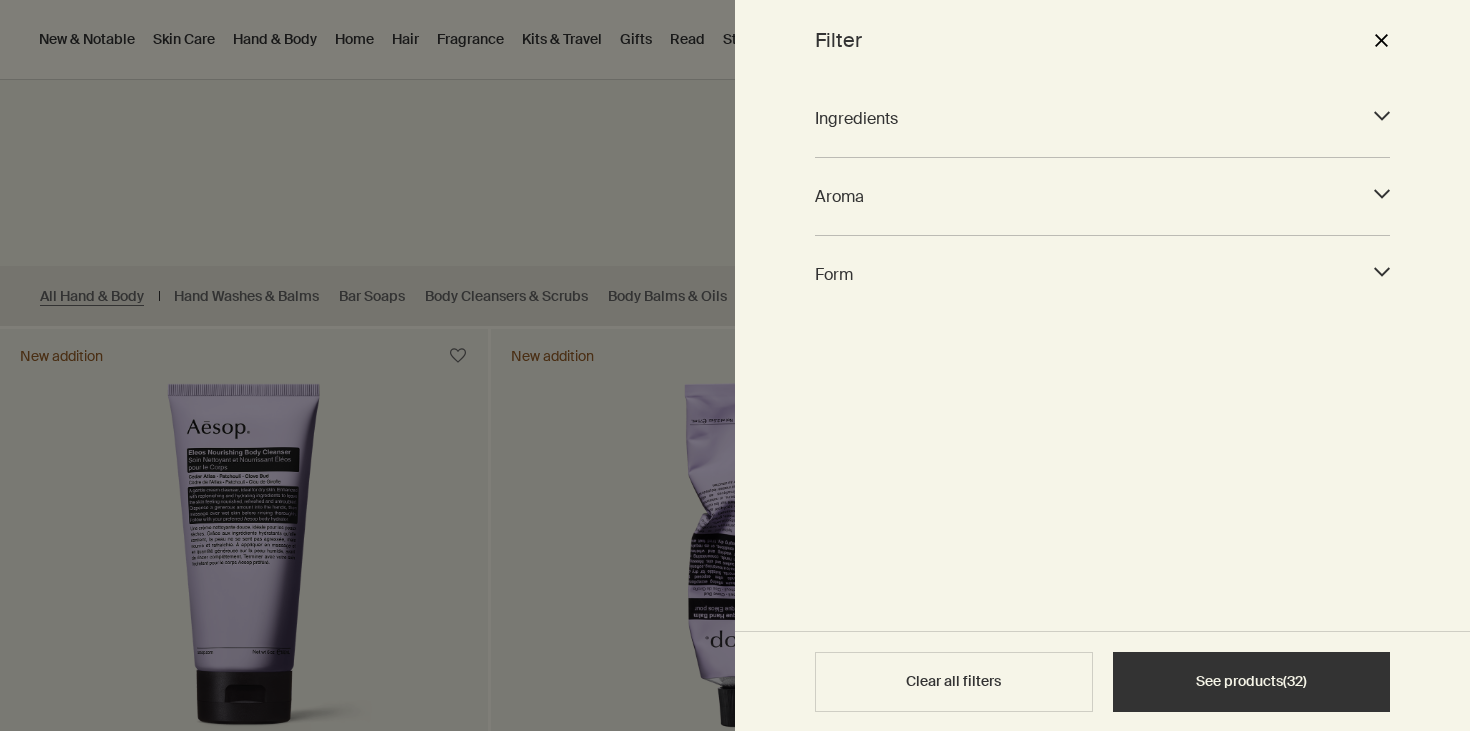 click on "Form" at bounding box center (1084, 274) 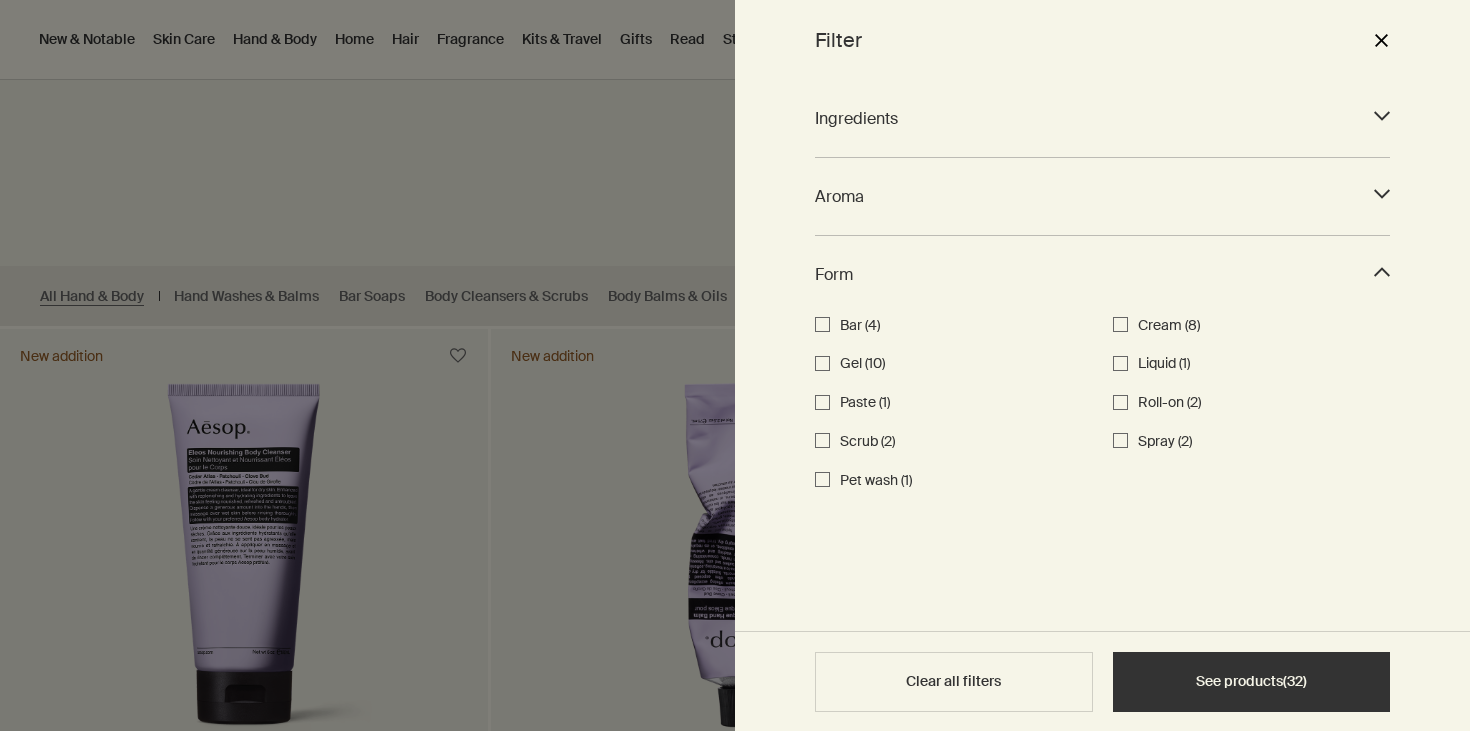 click on "Form" at bounding box center [1084, 274] 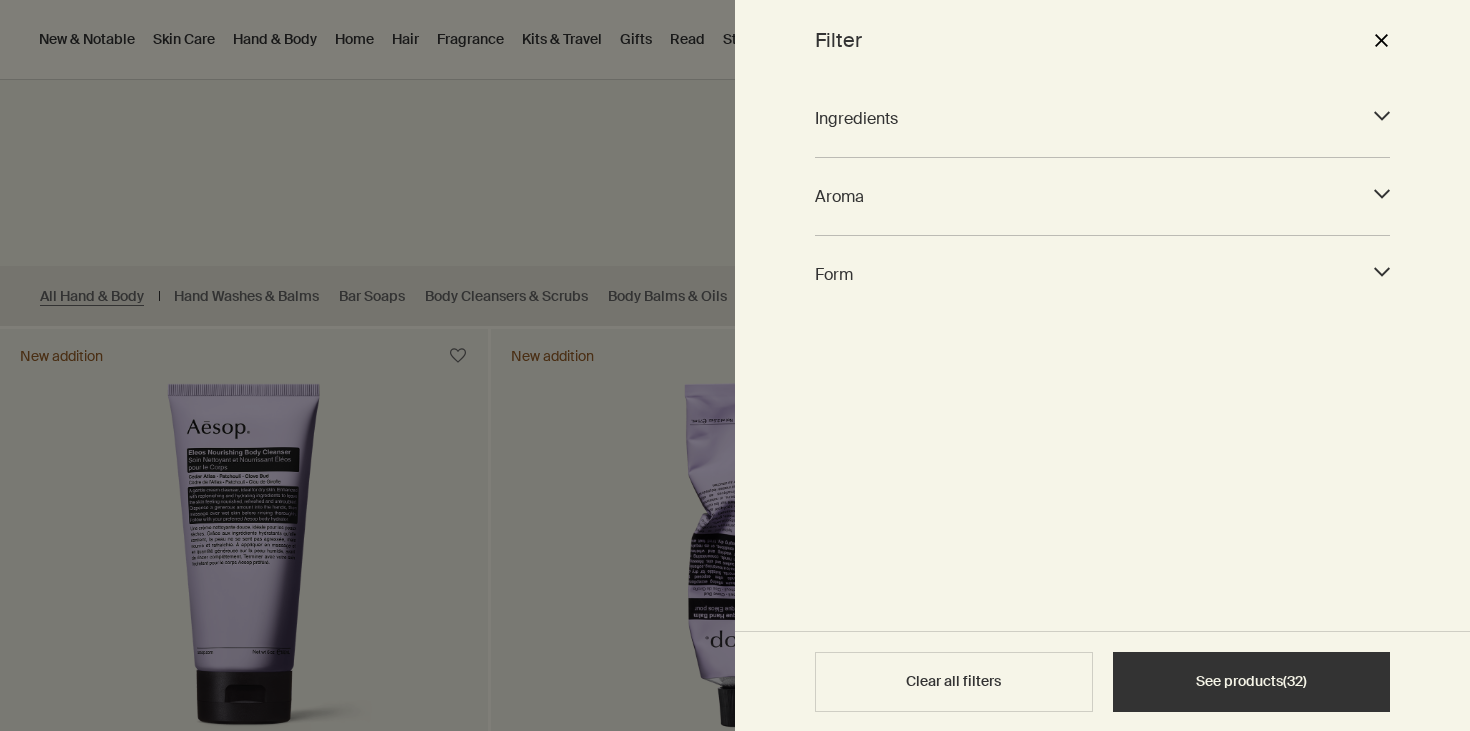 click on "Ingredients downArrow" at bounding box center (1102, 118) 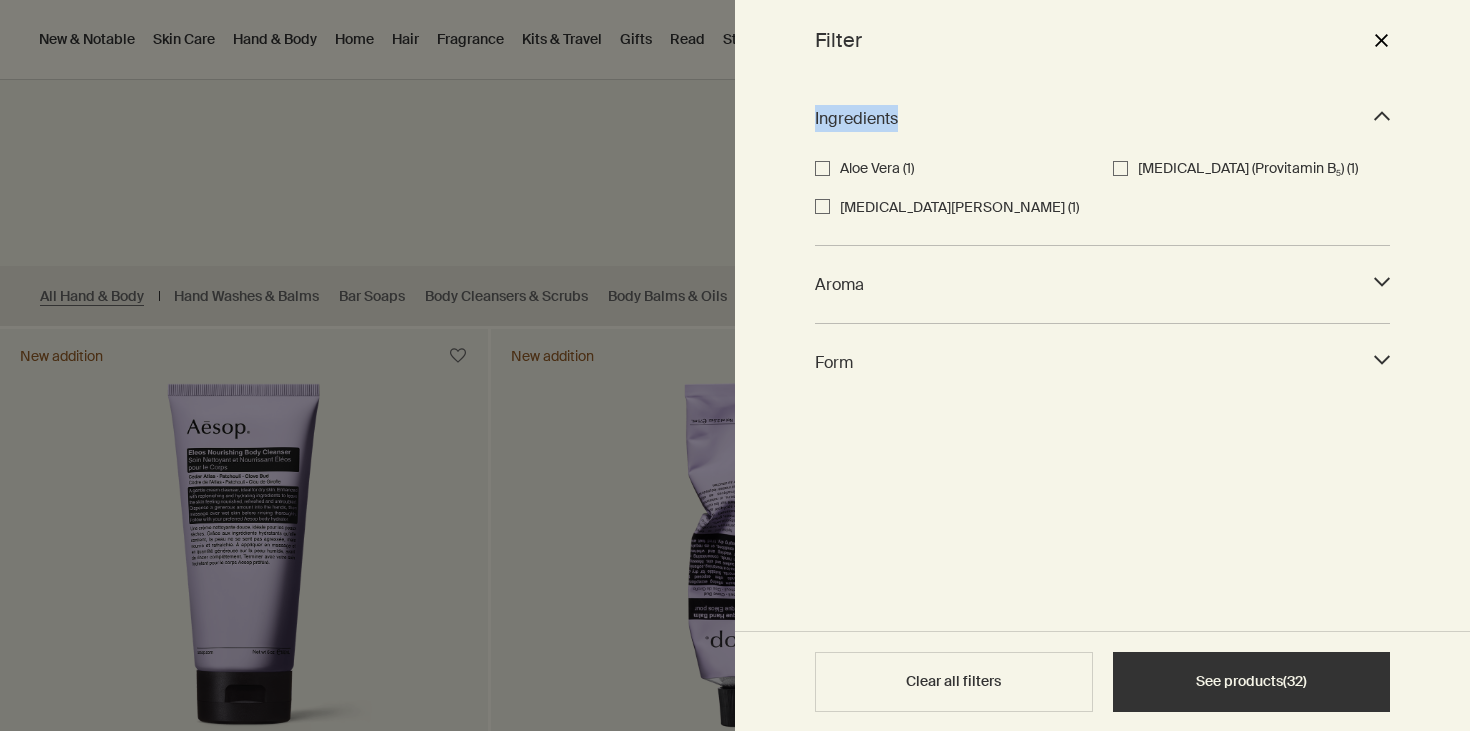 click on "Ingredients downArrow" at bounding box center (1102, 118) 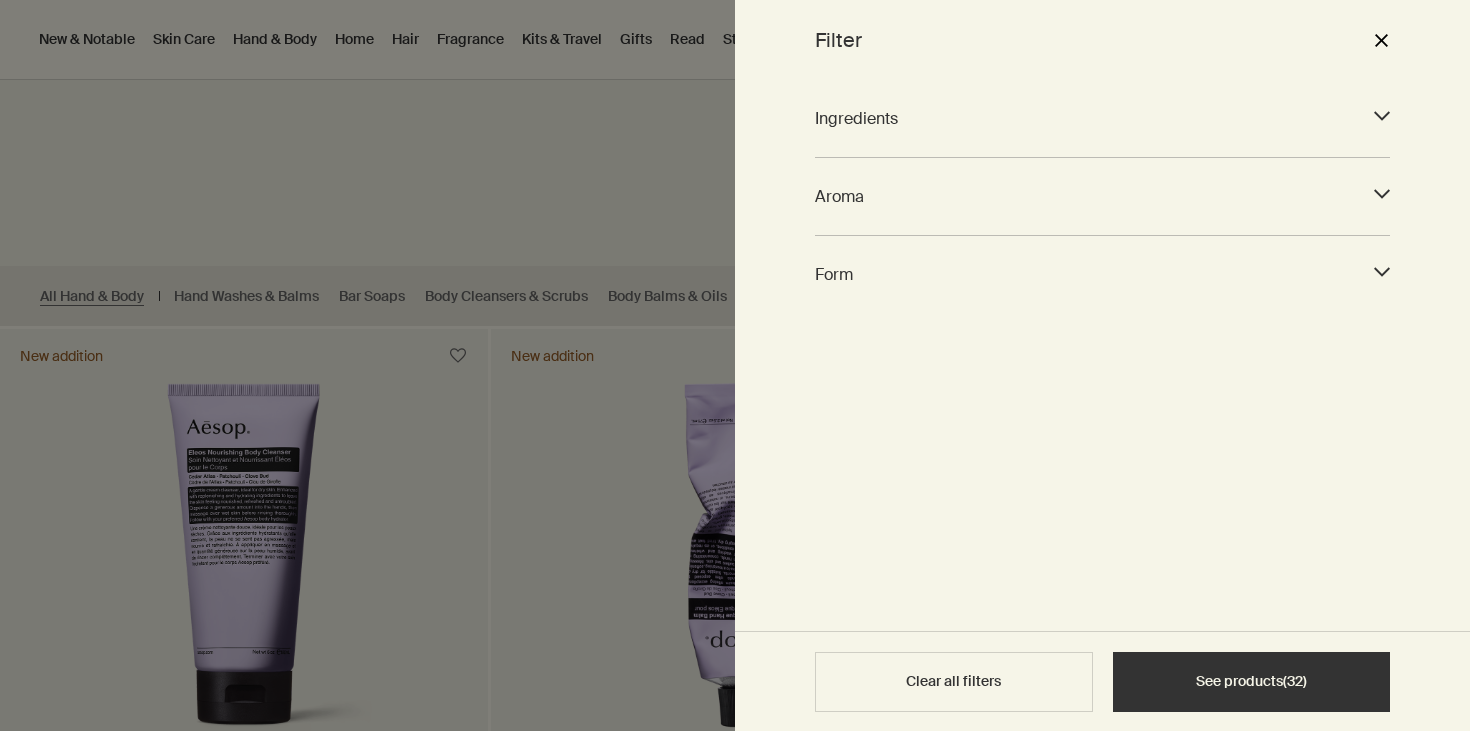 click on "Aroma" at bounding box center [1084, 196] 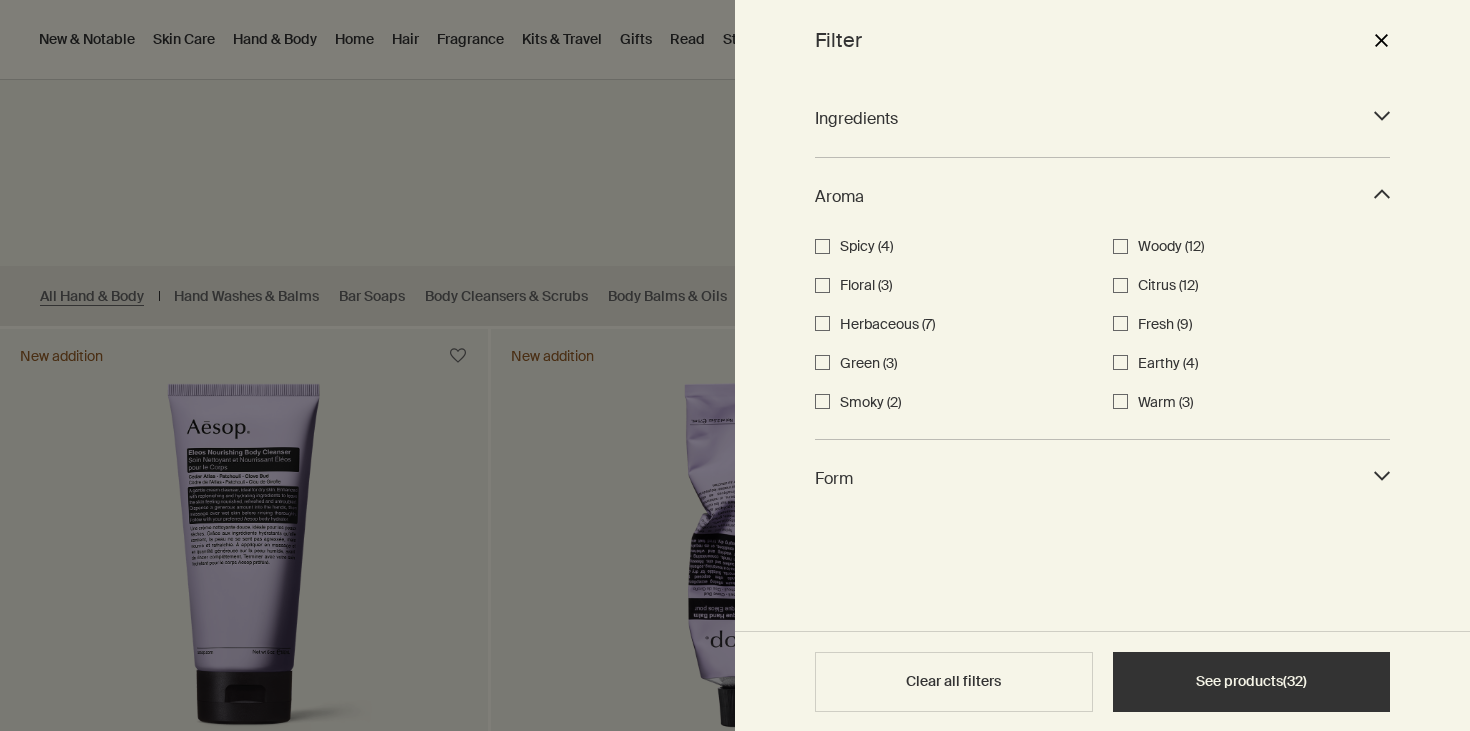 click on "Aroma" at bounding box center [1084, 196] 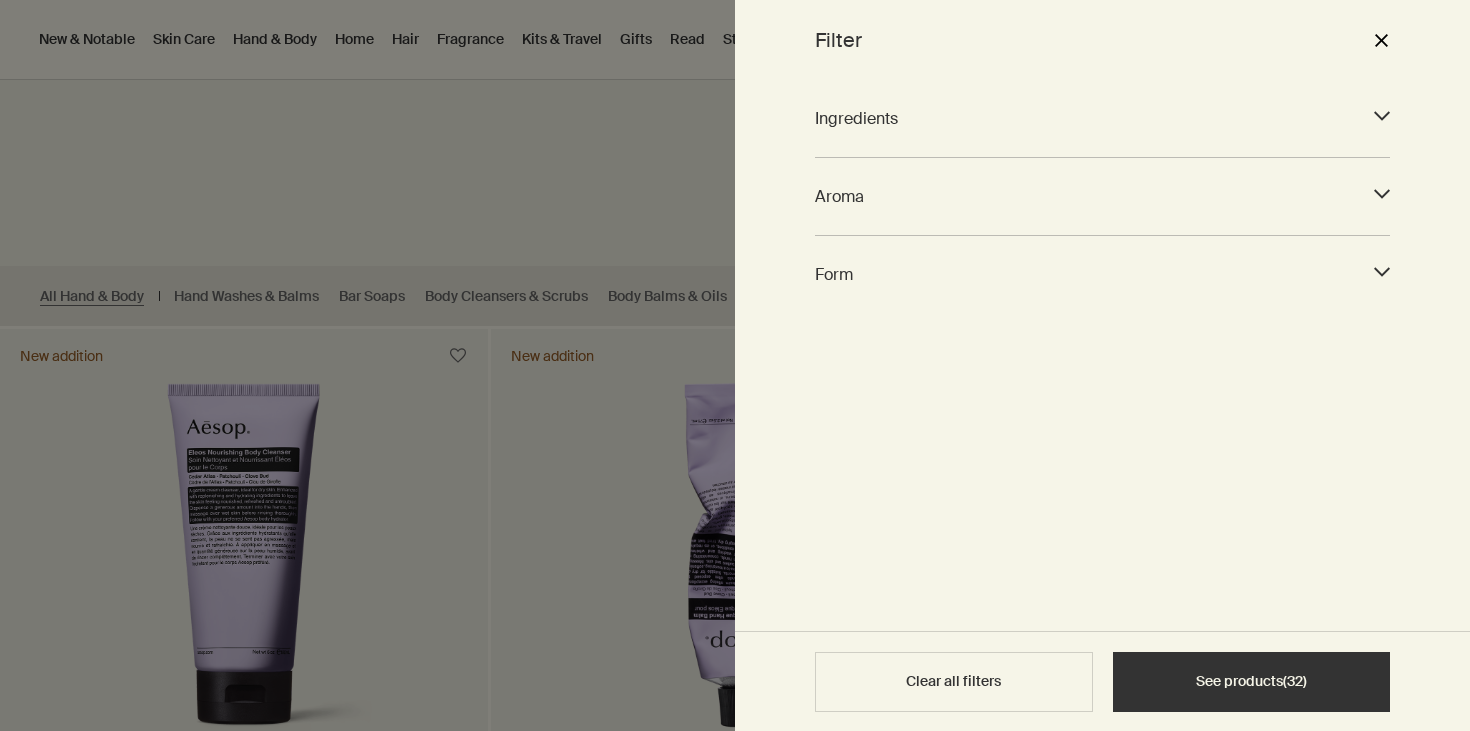 click on "close" at bounding box center (1381, 40) 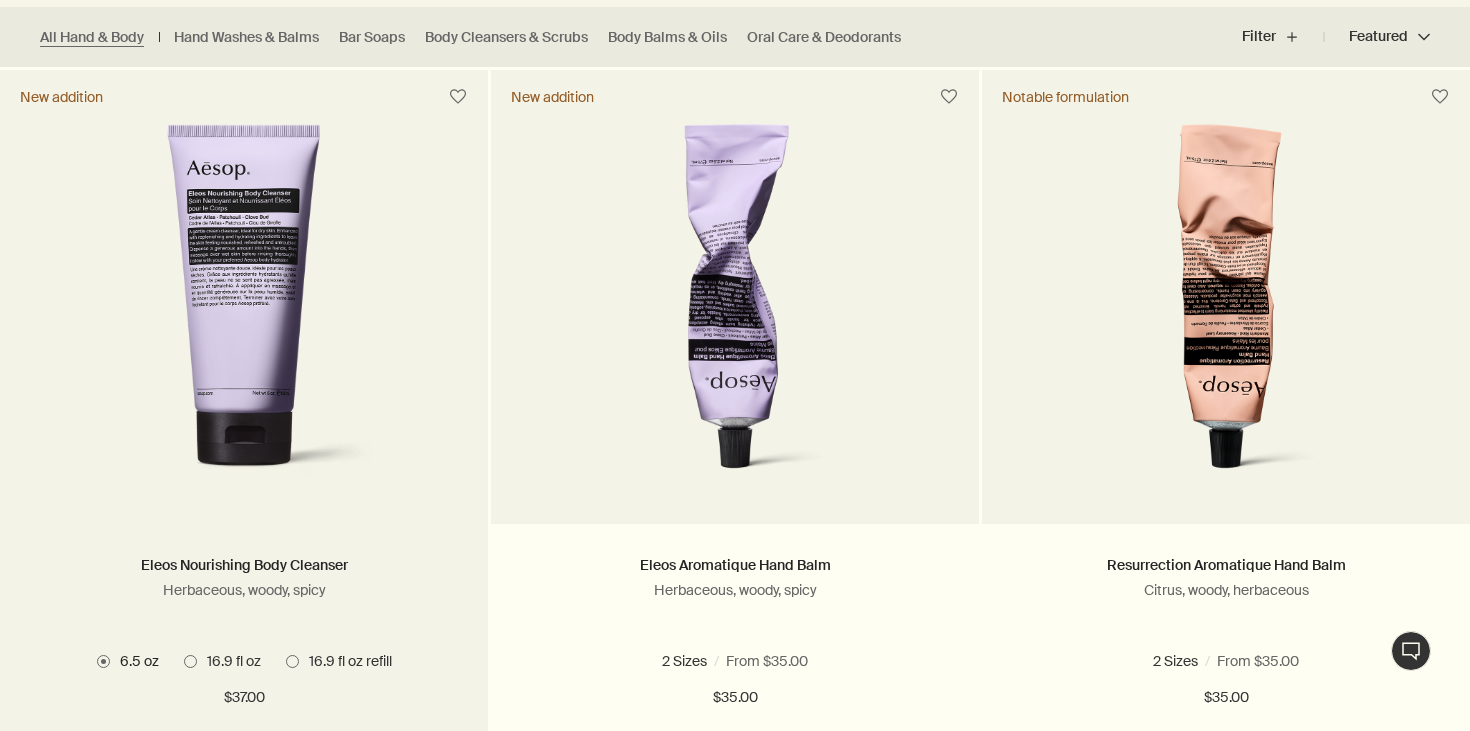 scroll, scrollTop: 567, scrollLeft: 0, axis: vertical 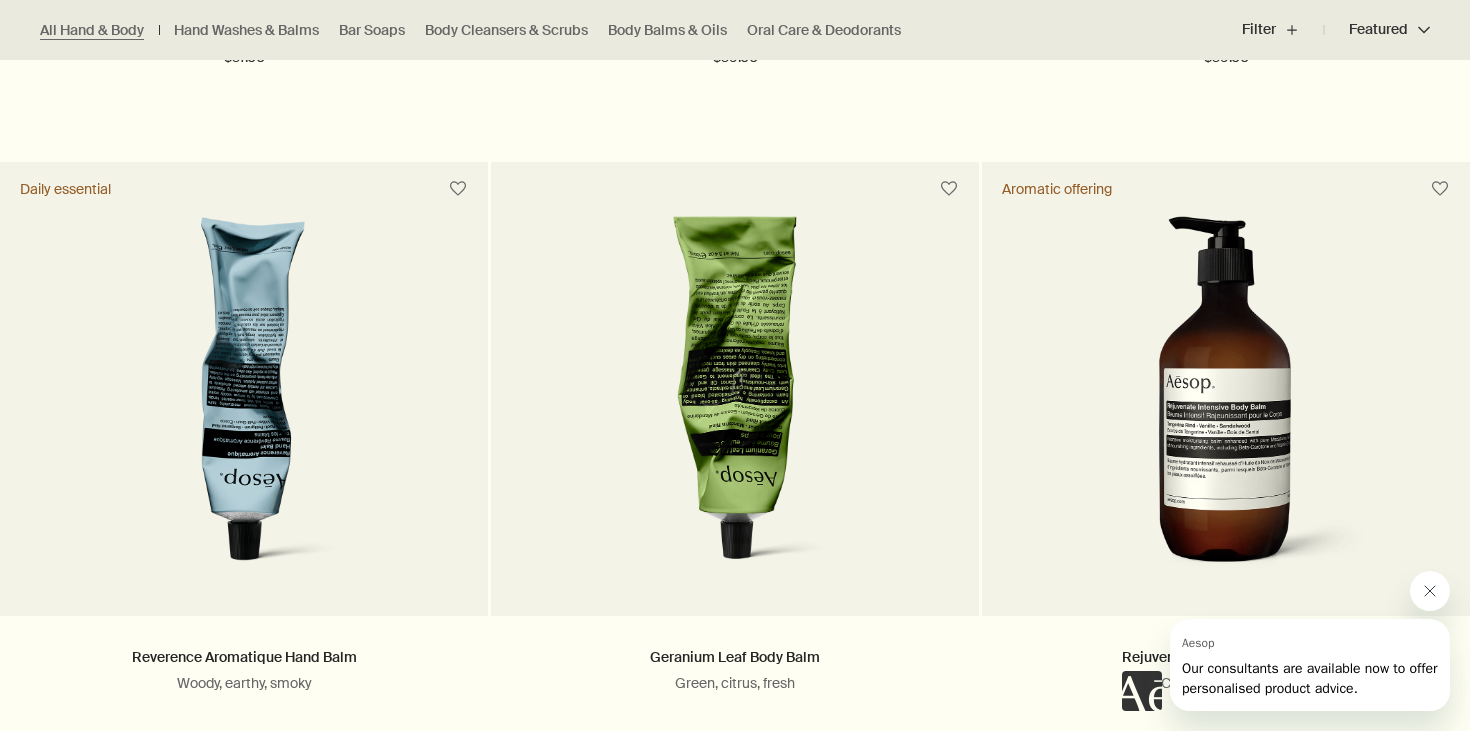 click 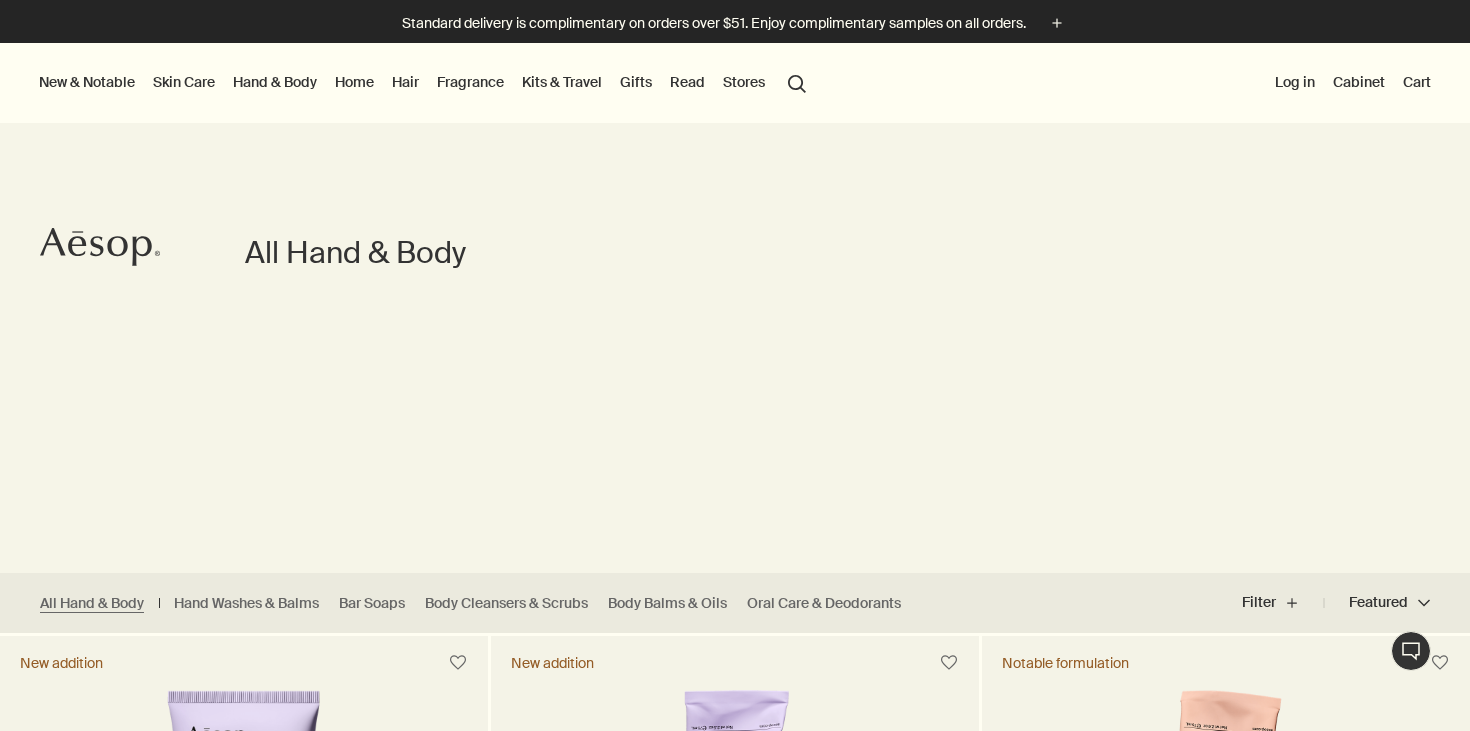 scroll, scrollTop: 0, scrollLeft: 0, axis: both 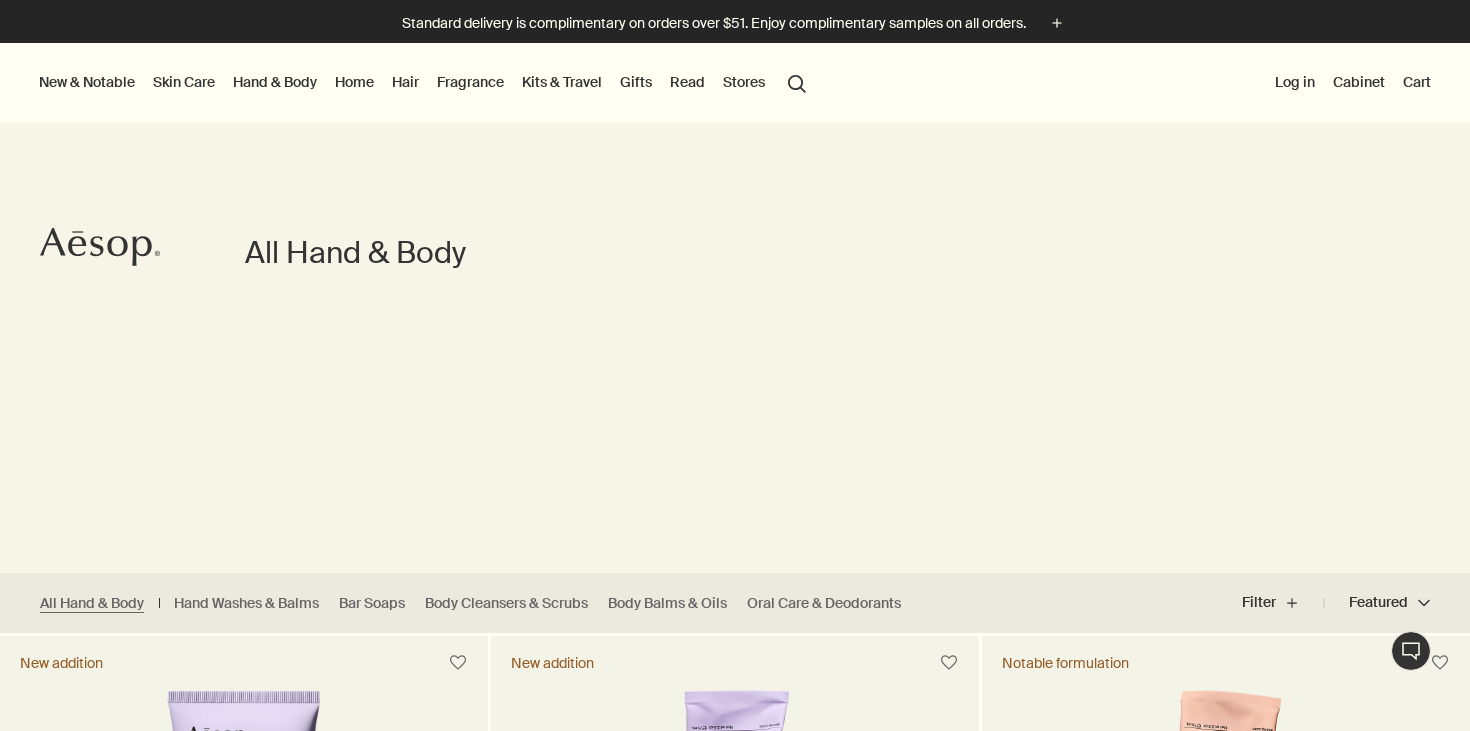 click on "Hand & Body" at bounding box center [275, 82] 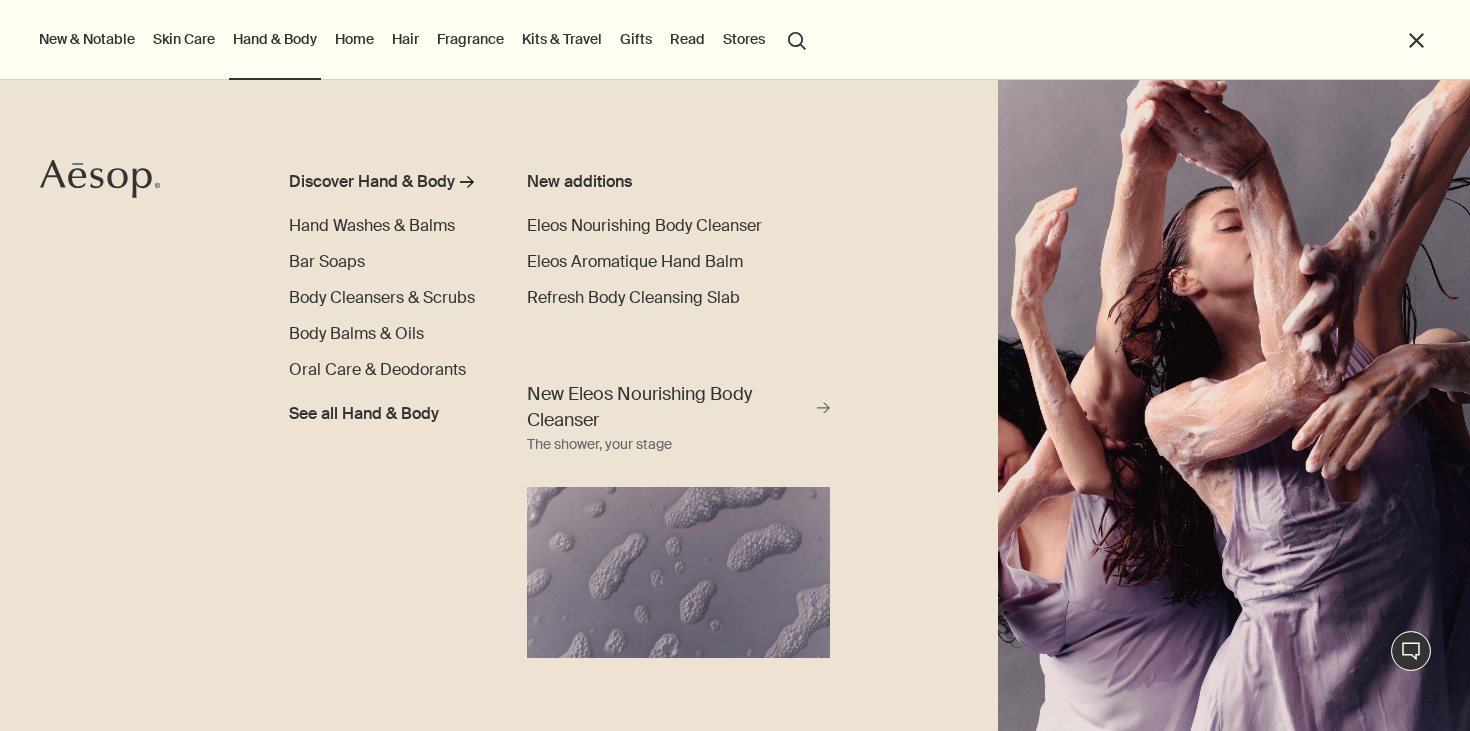 click on "Hair" at bounding box center (405, 39) 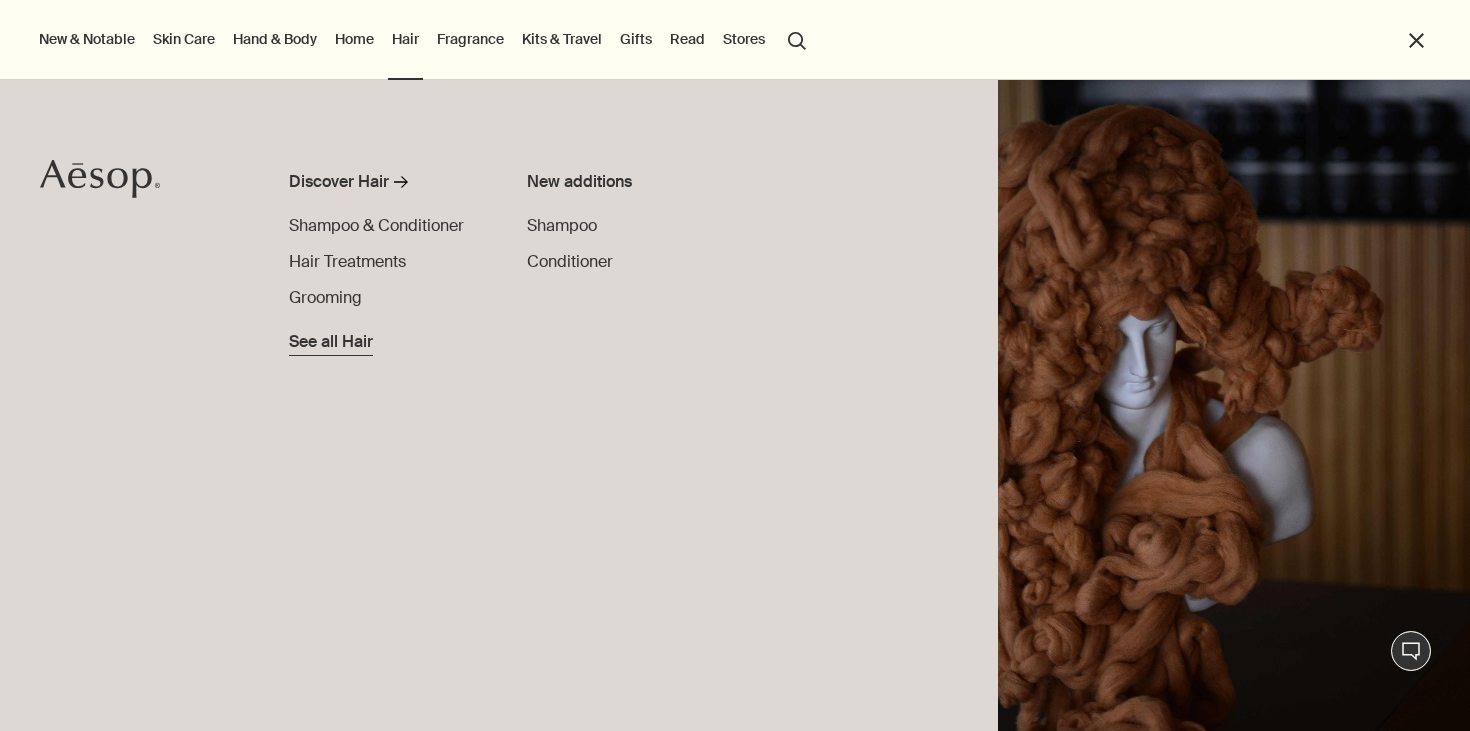 click on "See all Hair" at bounding box center (331, 342) 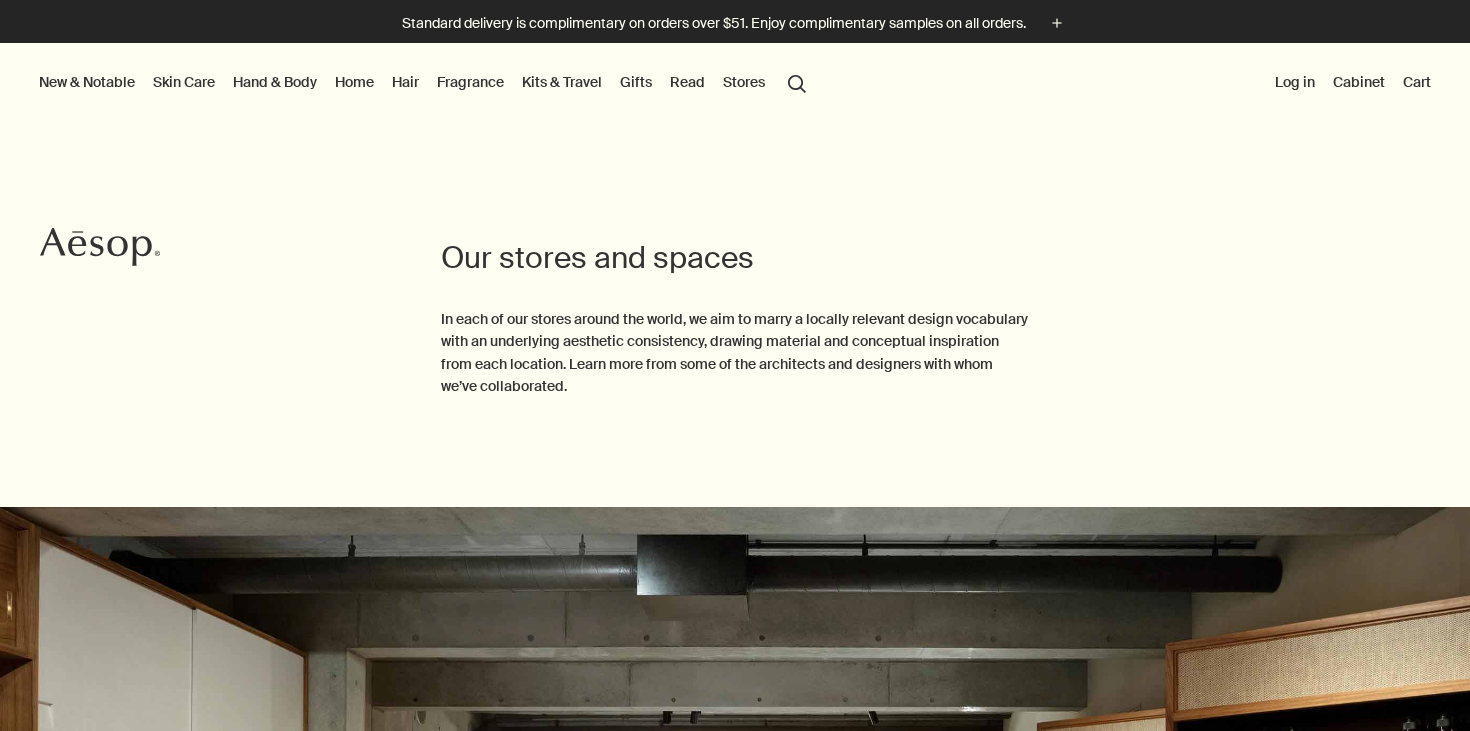 scroll, scrollTop: 0, scrollLeft: 0, axis: both 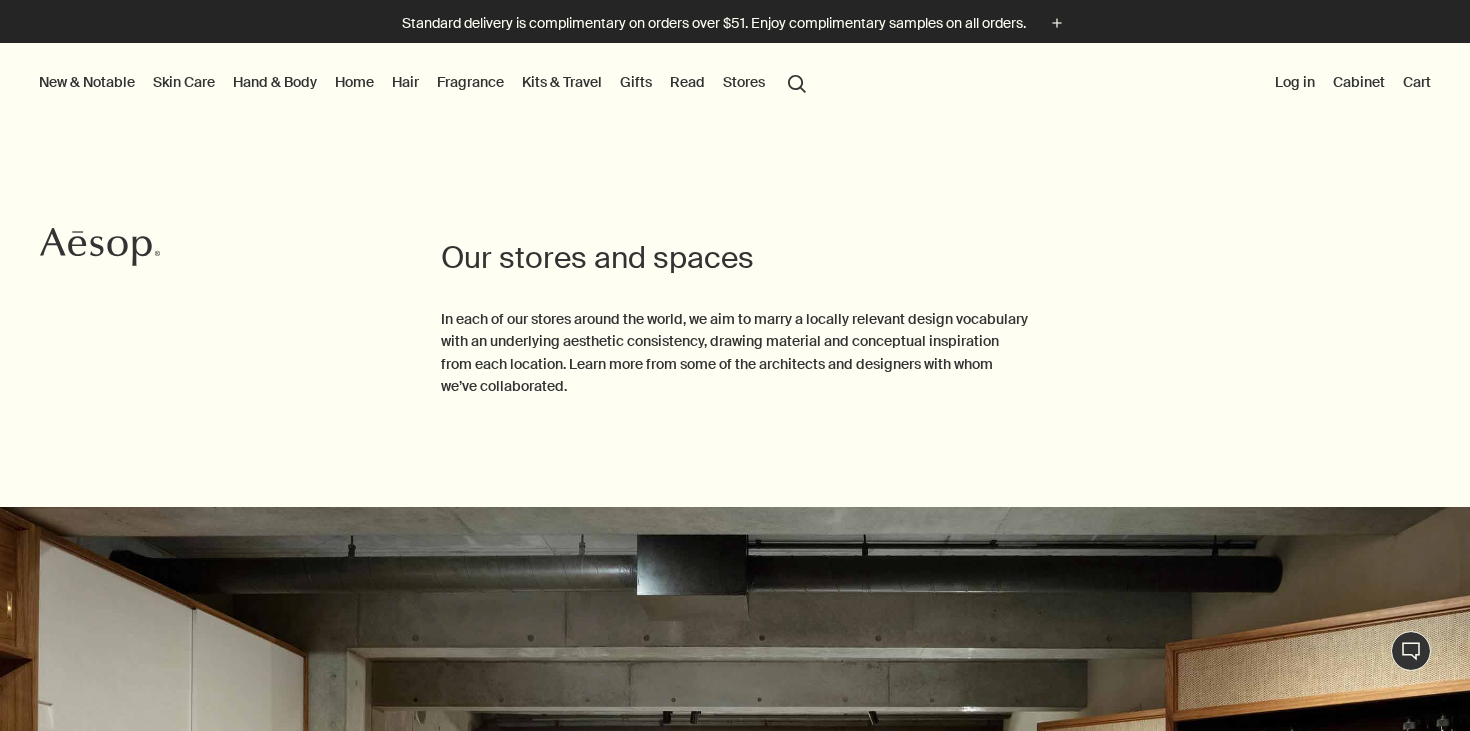 click on "Stores" at bounding box center [744, 82] 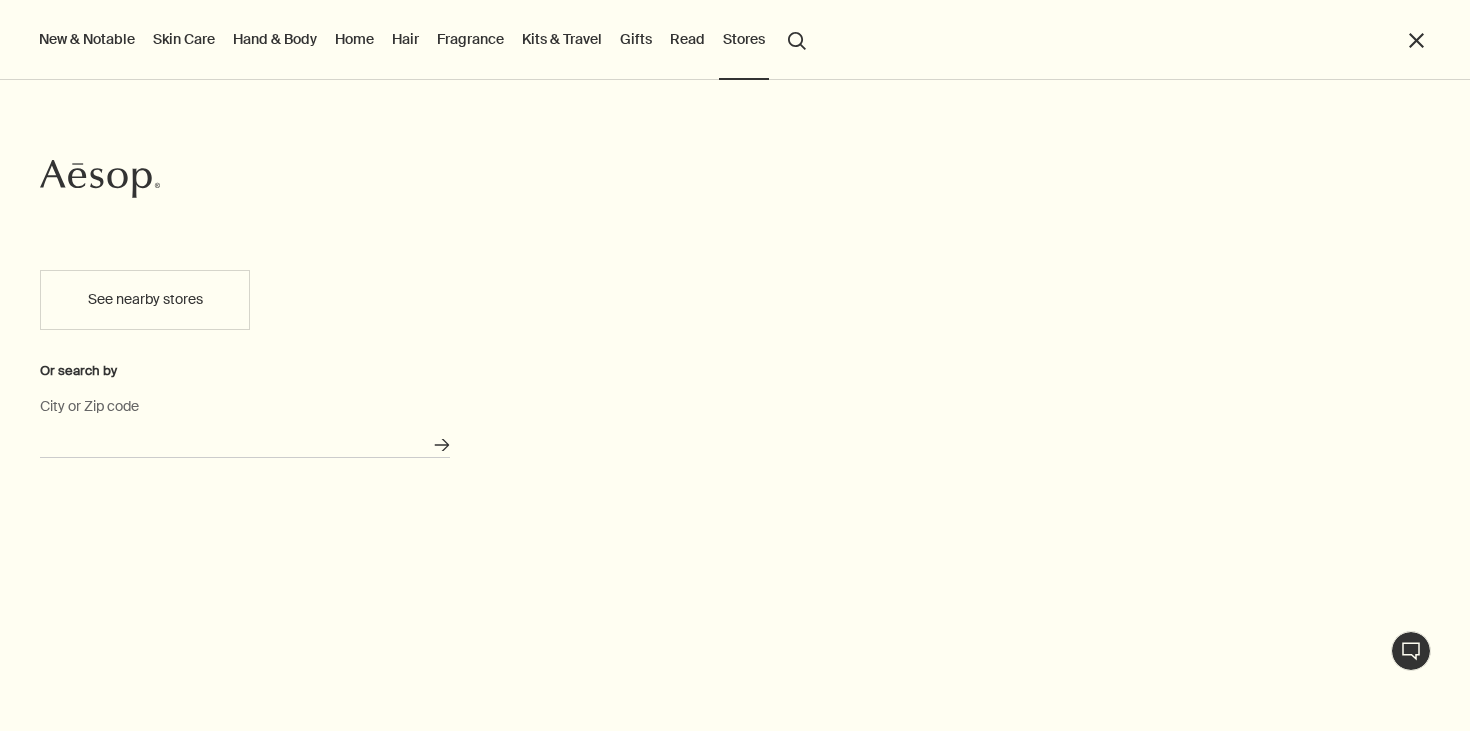 click on "City or Zip code" at bounding box center [245, 442] 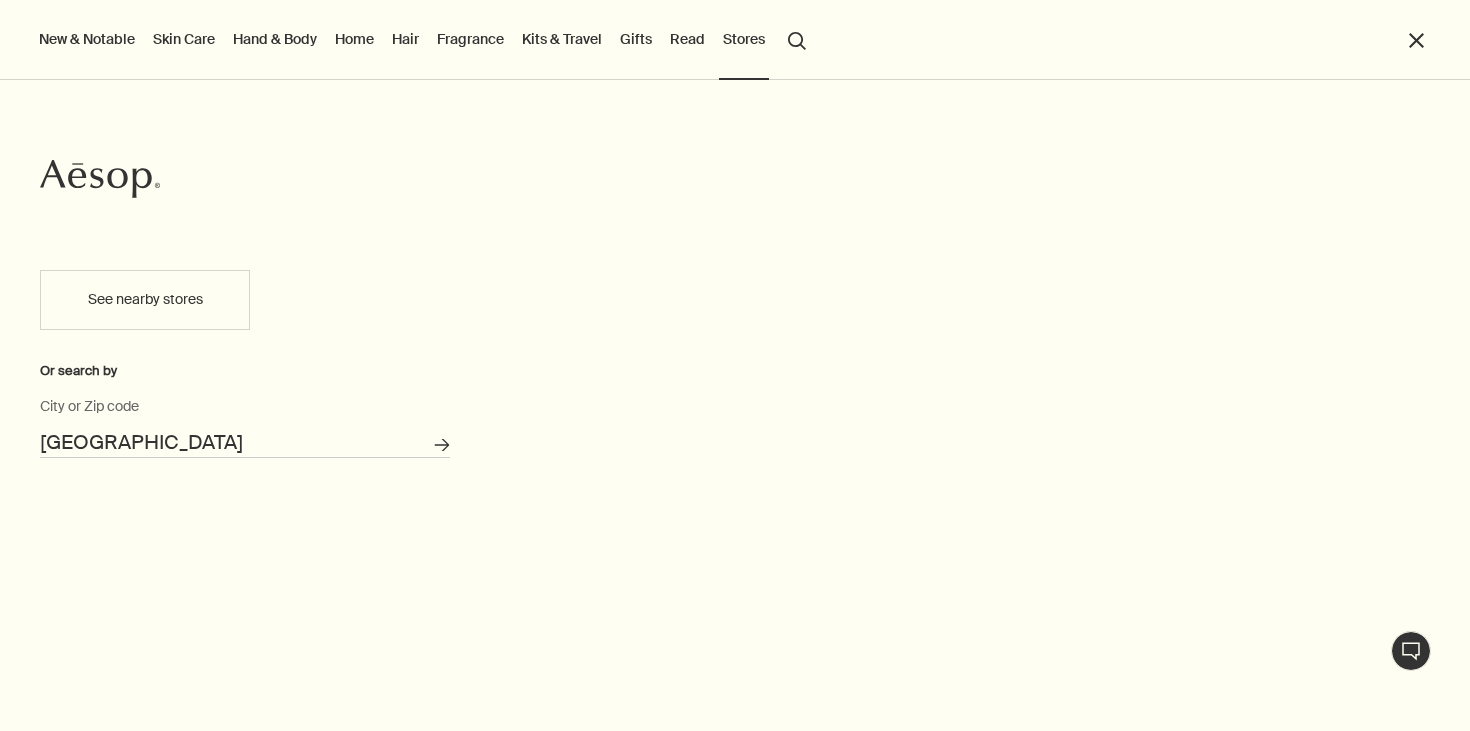 click on "Search for stores" at bounding box center (442, 445) 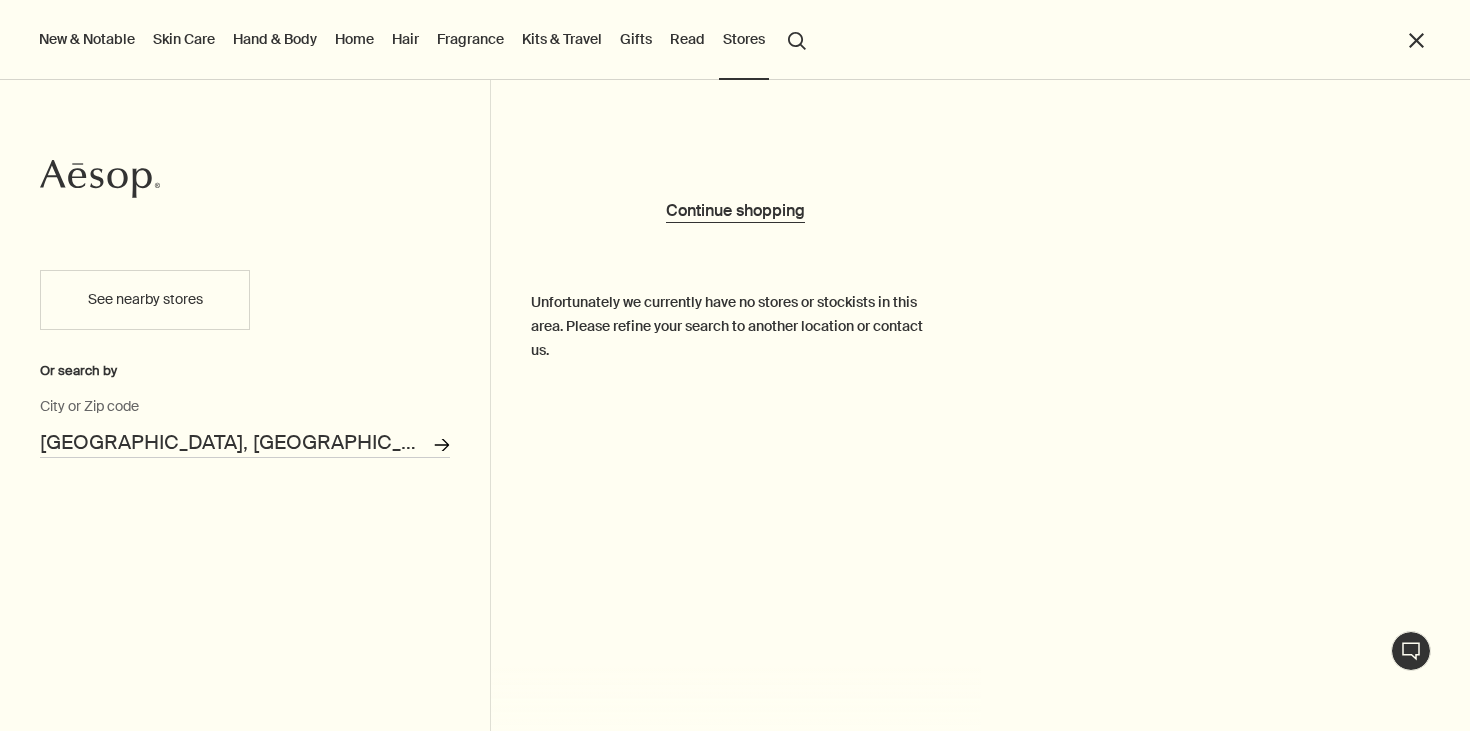 click on "Search for stores" 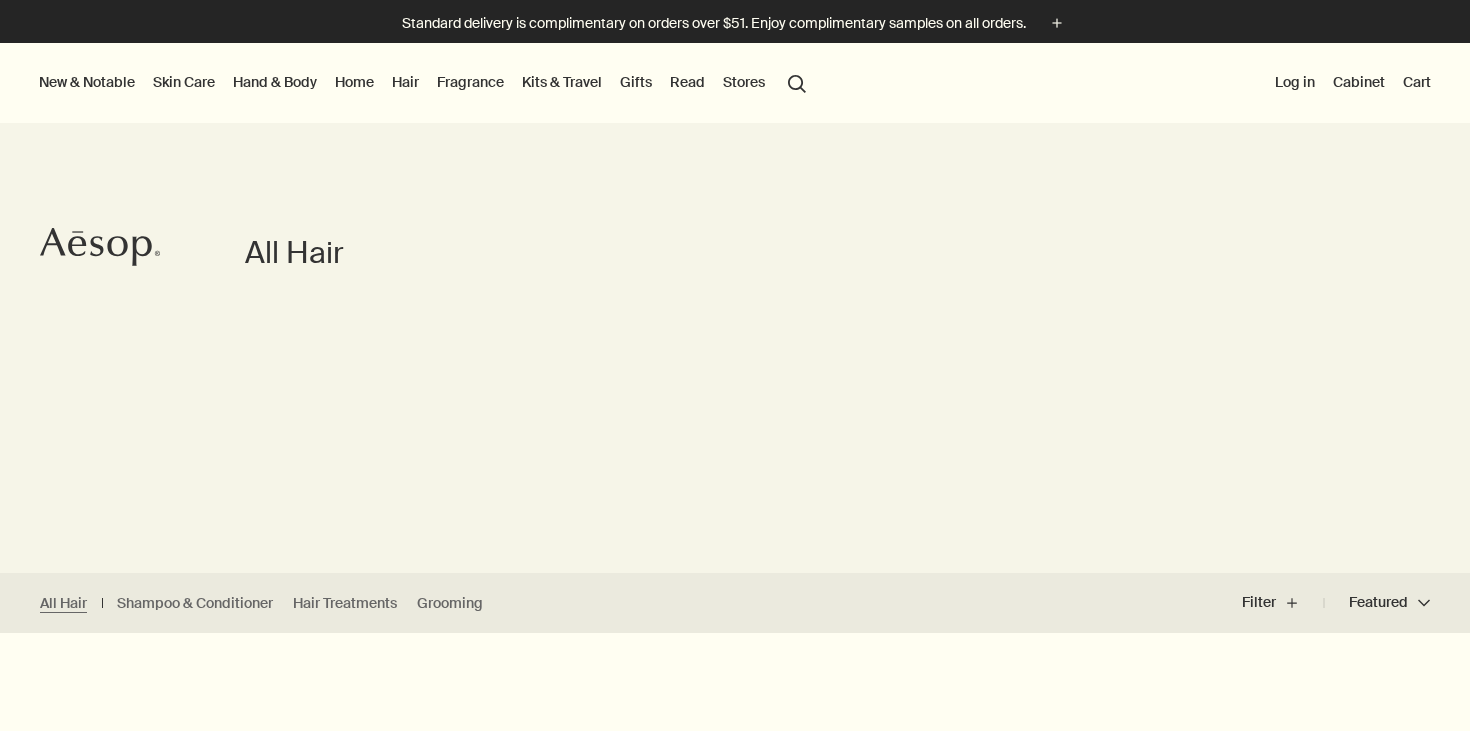 scroll, scrollTop: 0, scrollLeft: 0, axis: both 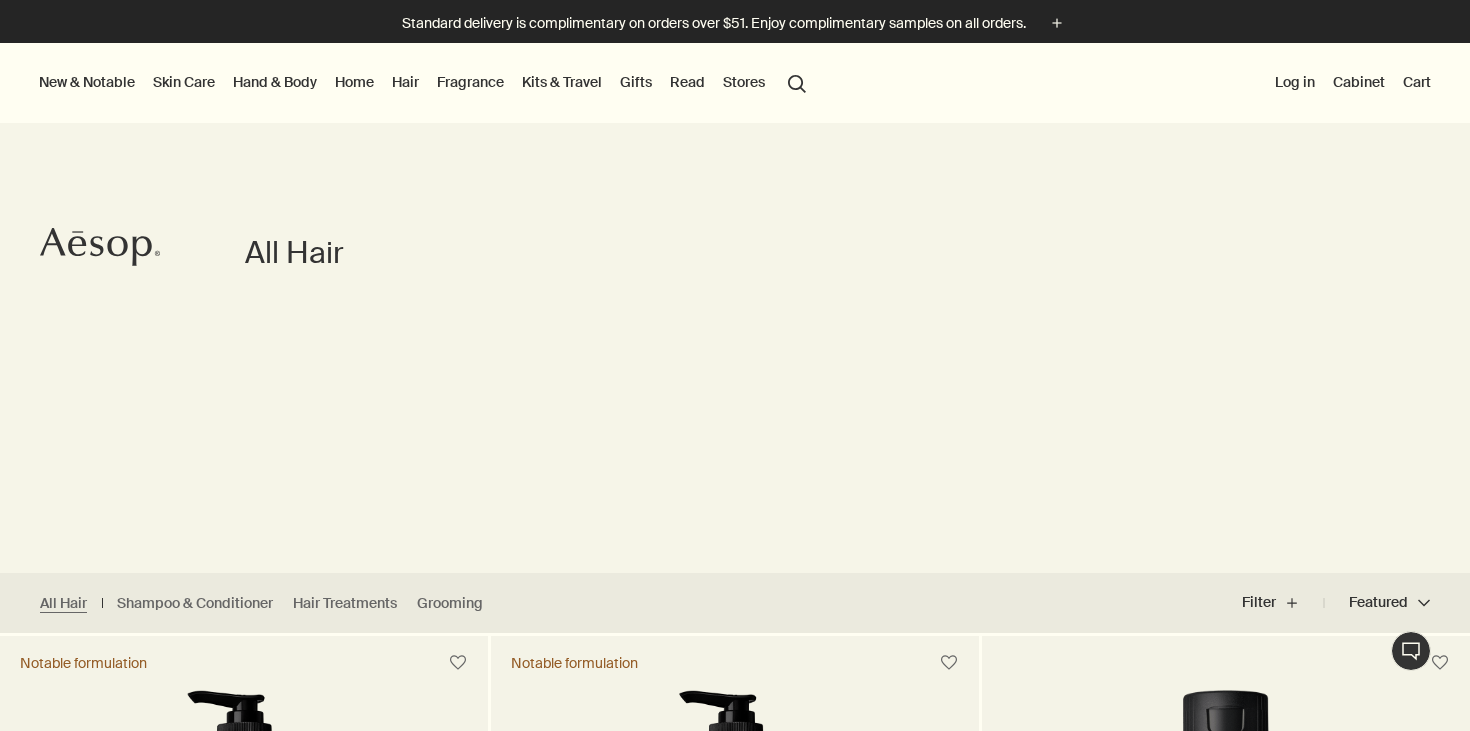 click on "Skin Care" at bounding box center [184, 82] 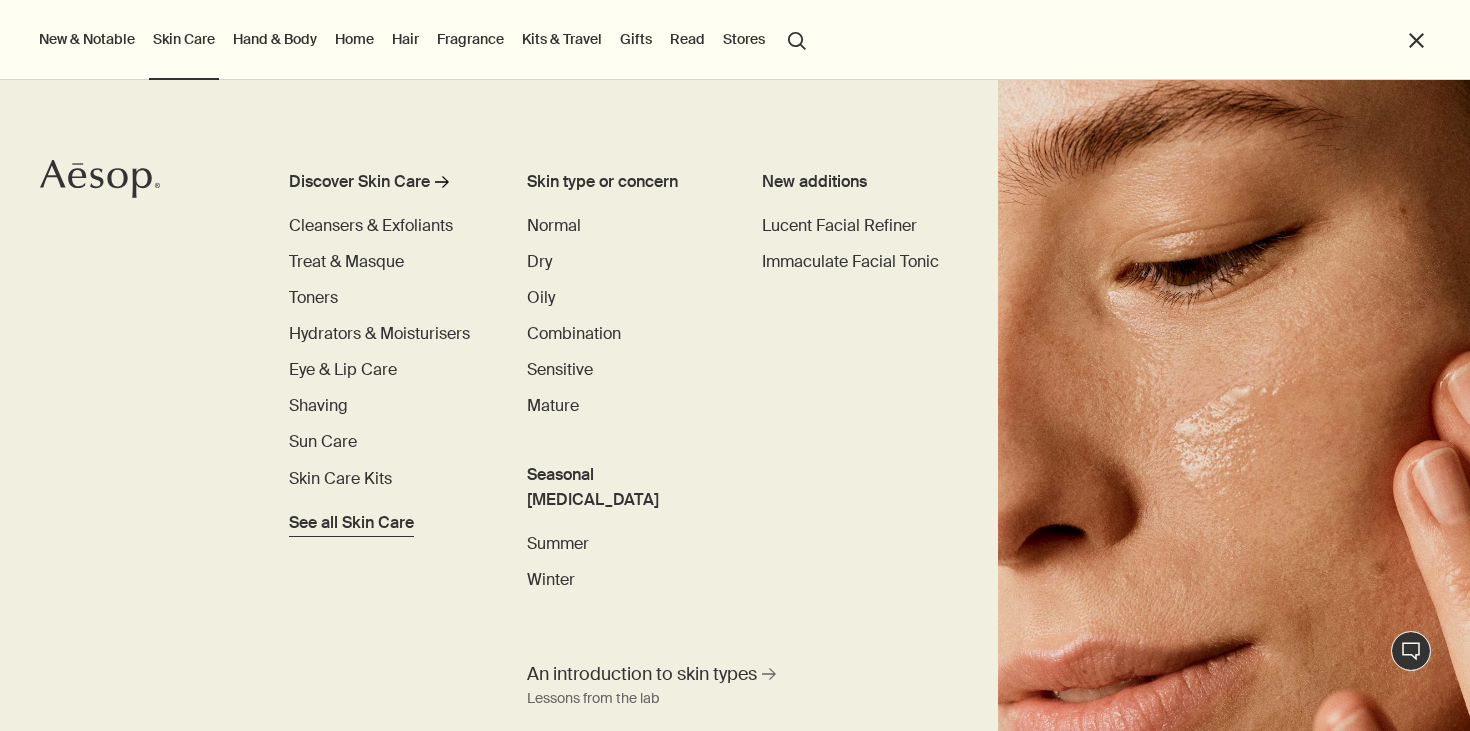 click on "See all Skin Care" at bounding box center [351, 523] 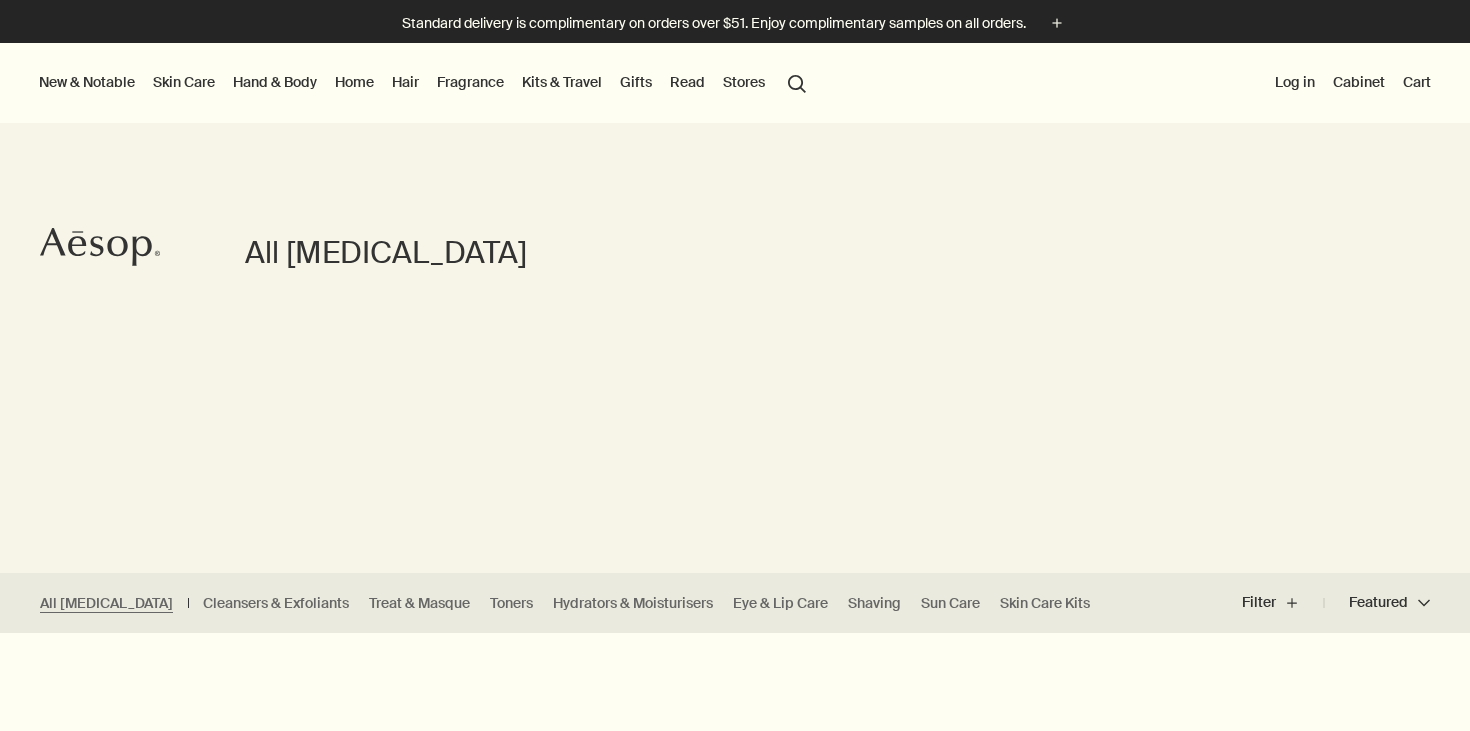scroll, scrollTop: 417, scrollLeft: 0, axis: vertical 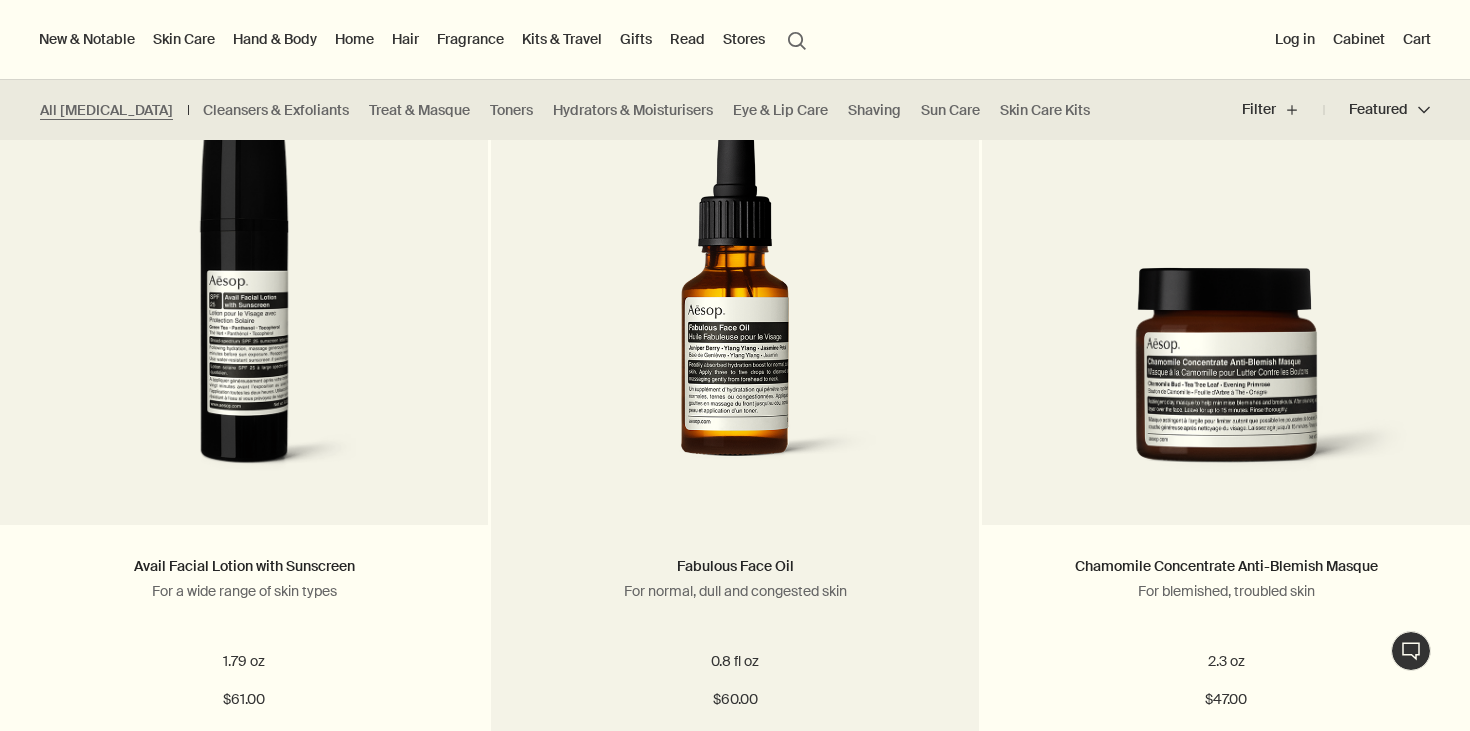 click at bounding box center (735, 310) 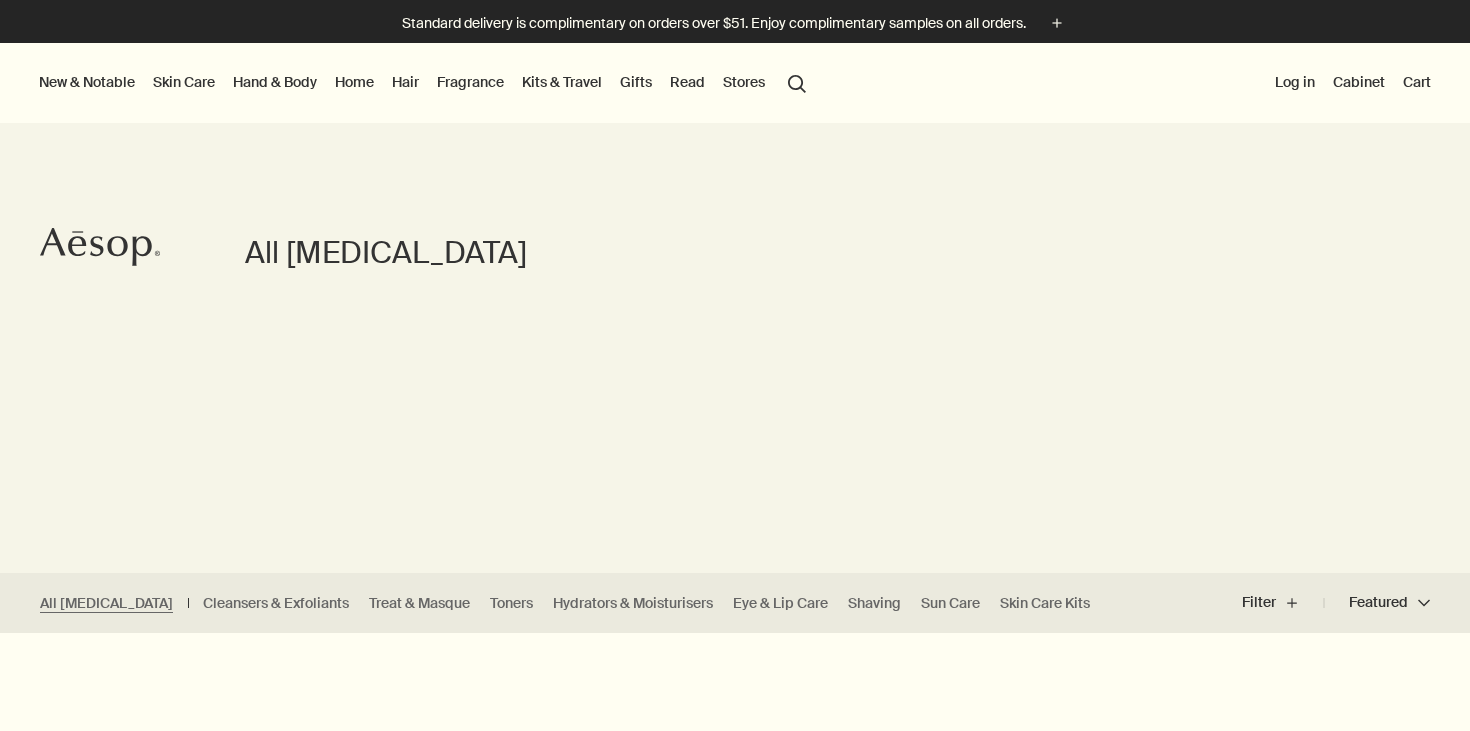 scroll, scrollTop: 0, scrollLeft: 0, axis: both 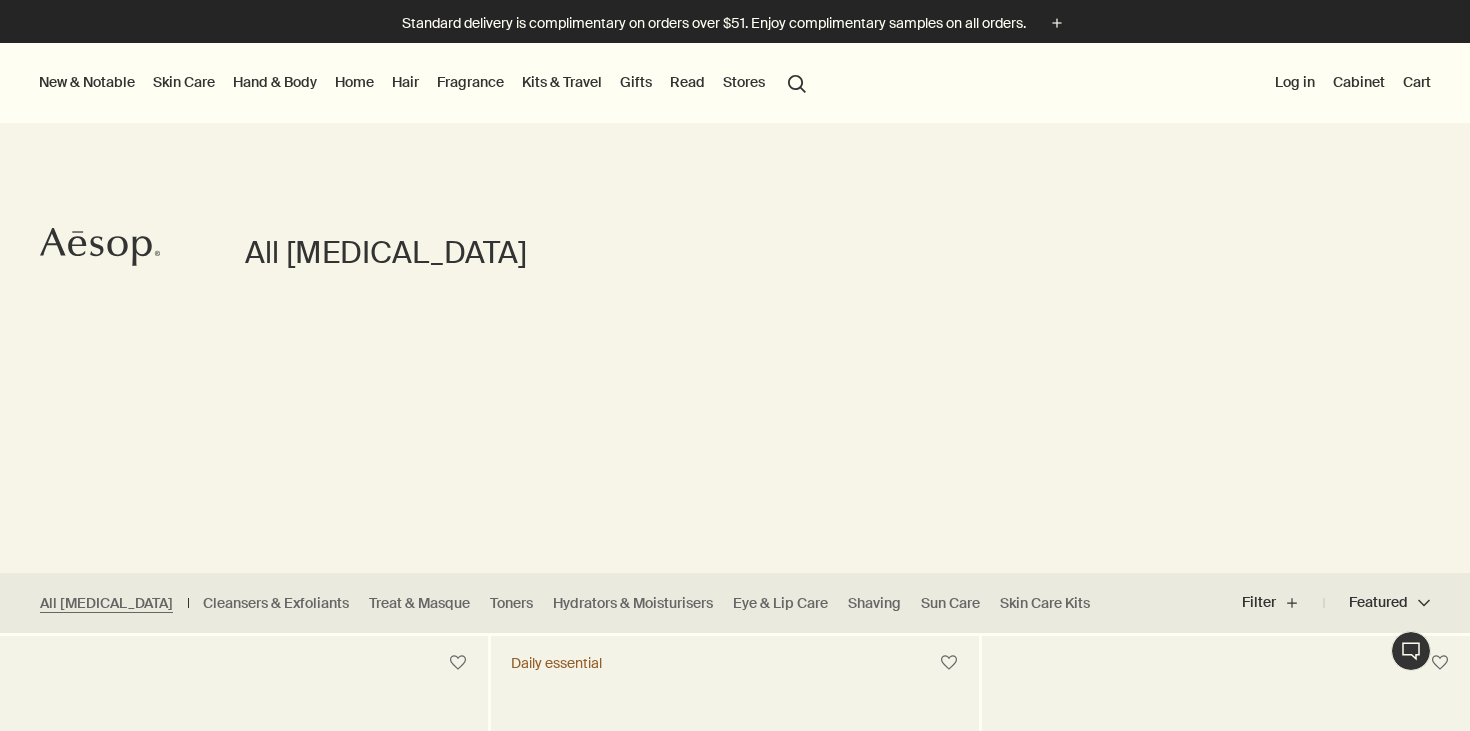 click on "Kits & Travel" at bounding box center [562, 82] 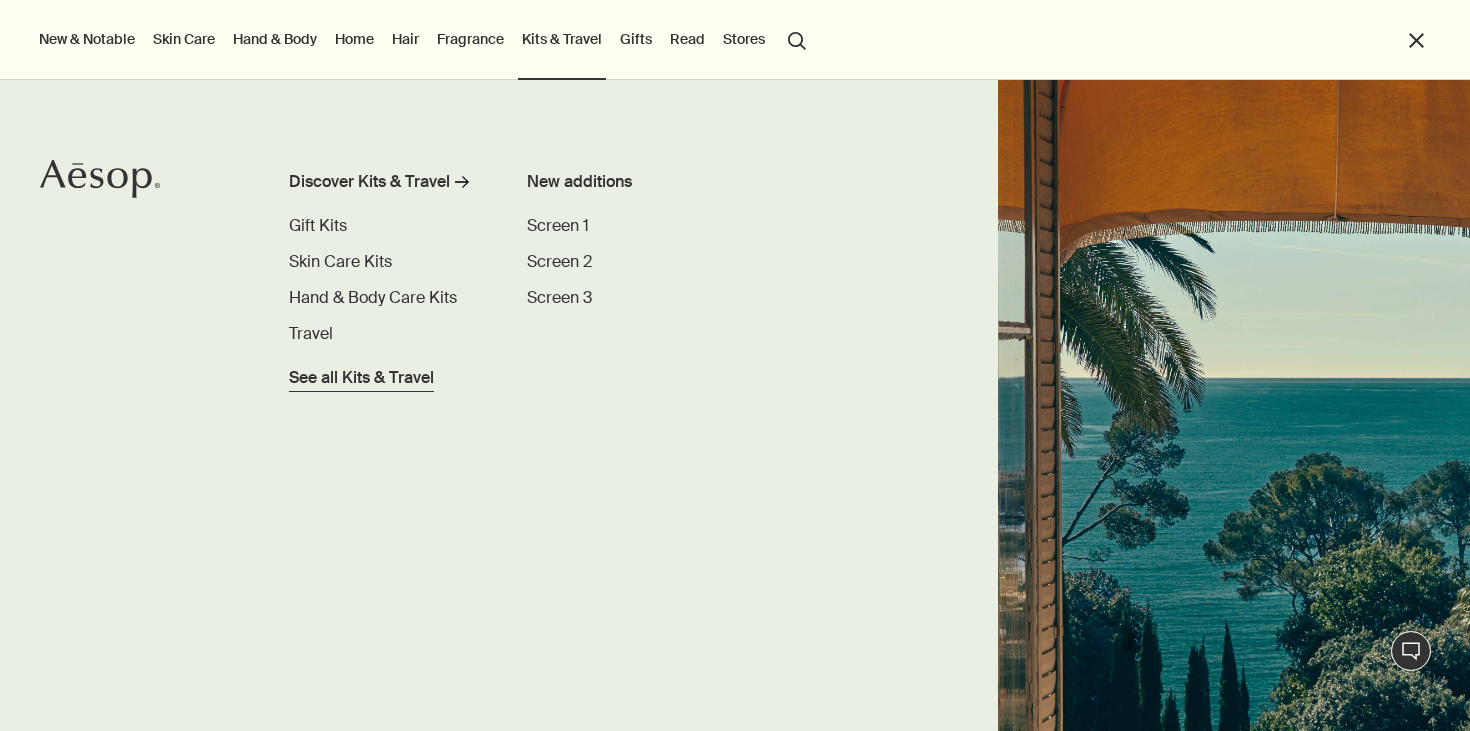 click on "See all Kits & Travel" at bounding box center (361, 378) 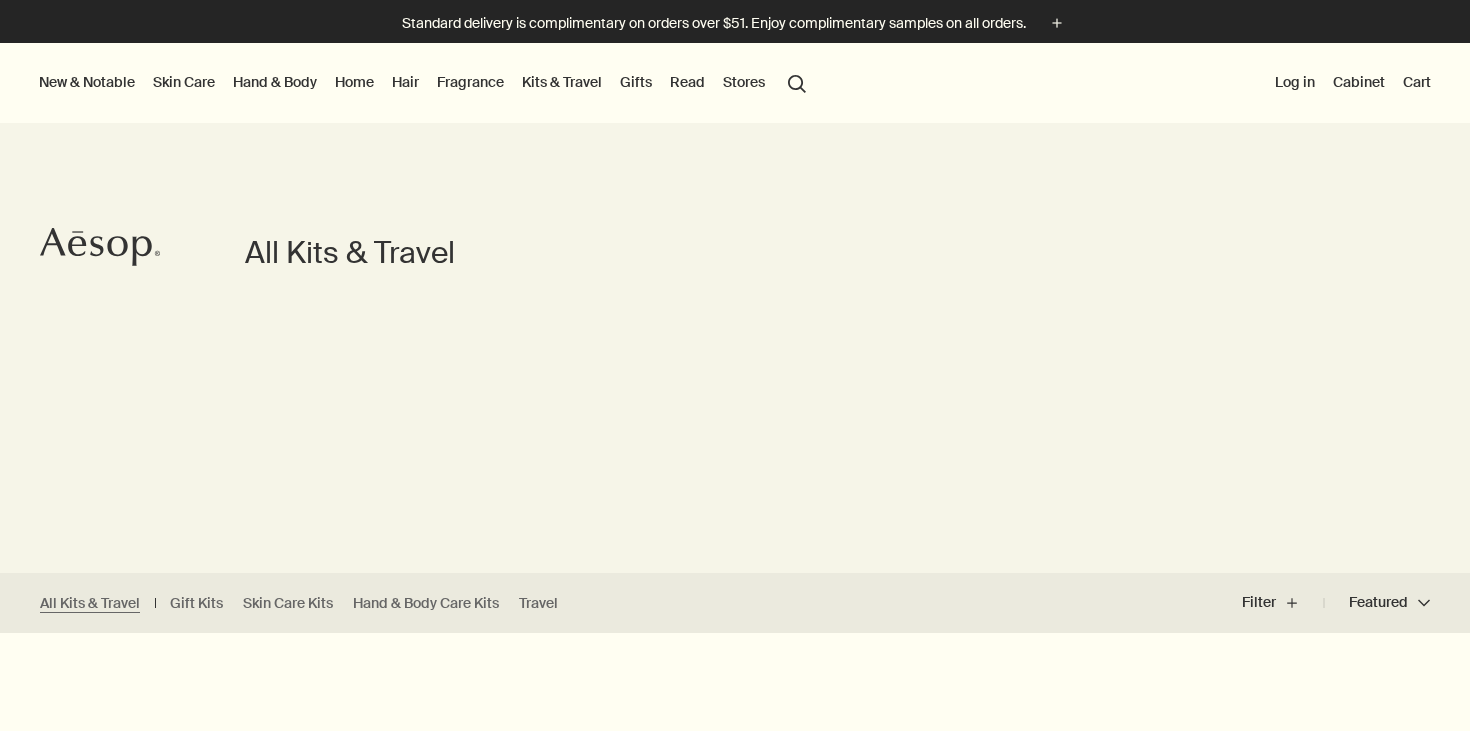 scroll, scrollTop: 0, scrollLeft: 0, axis: both 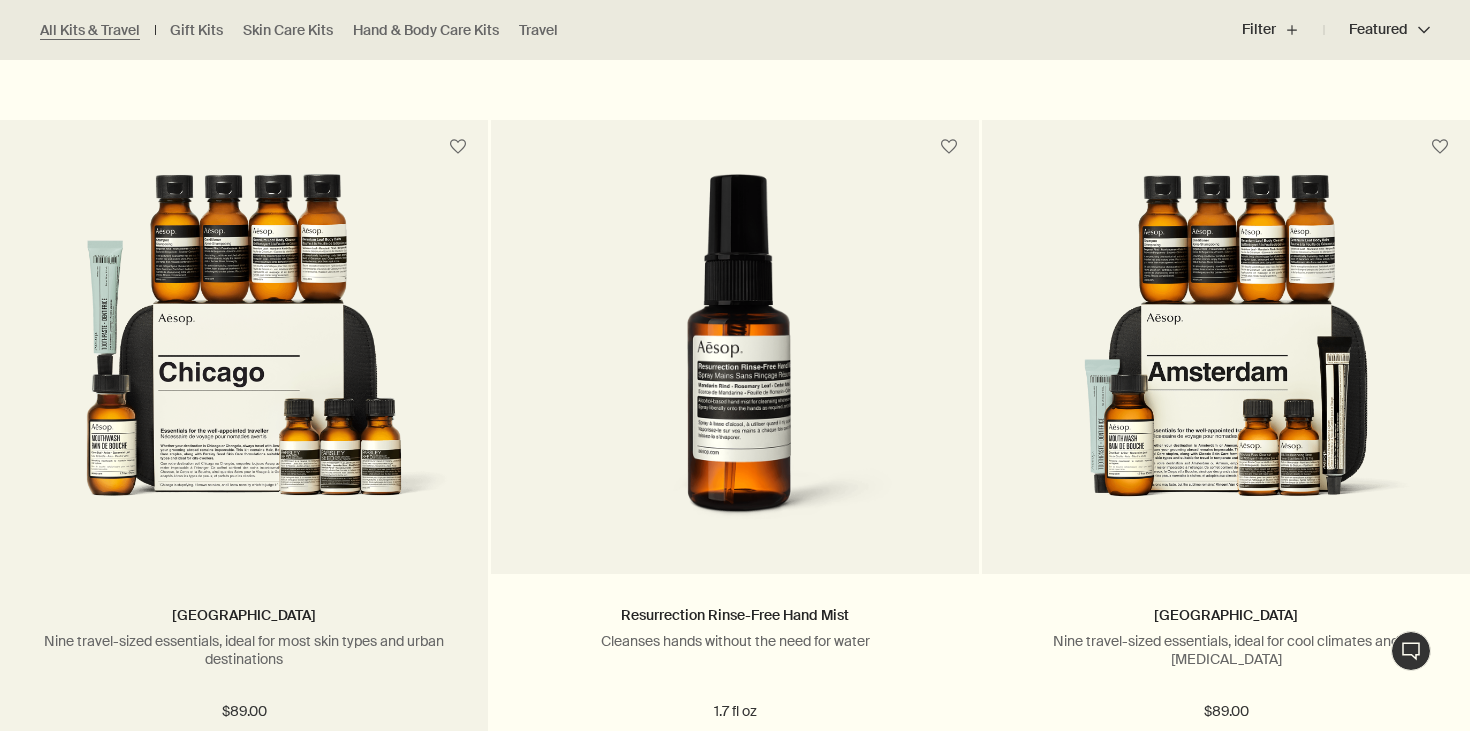 click at bounding box center (243, 359) 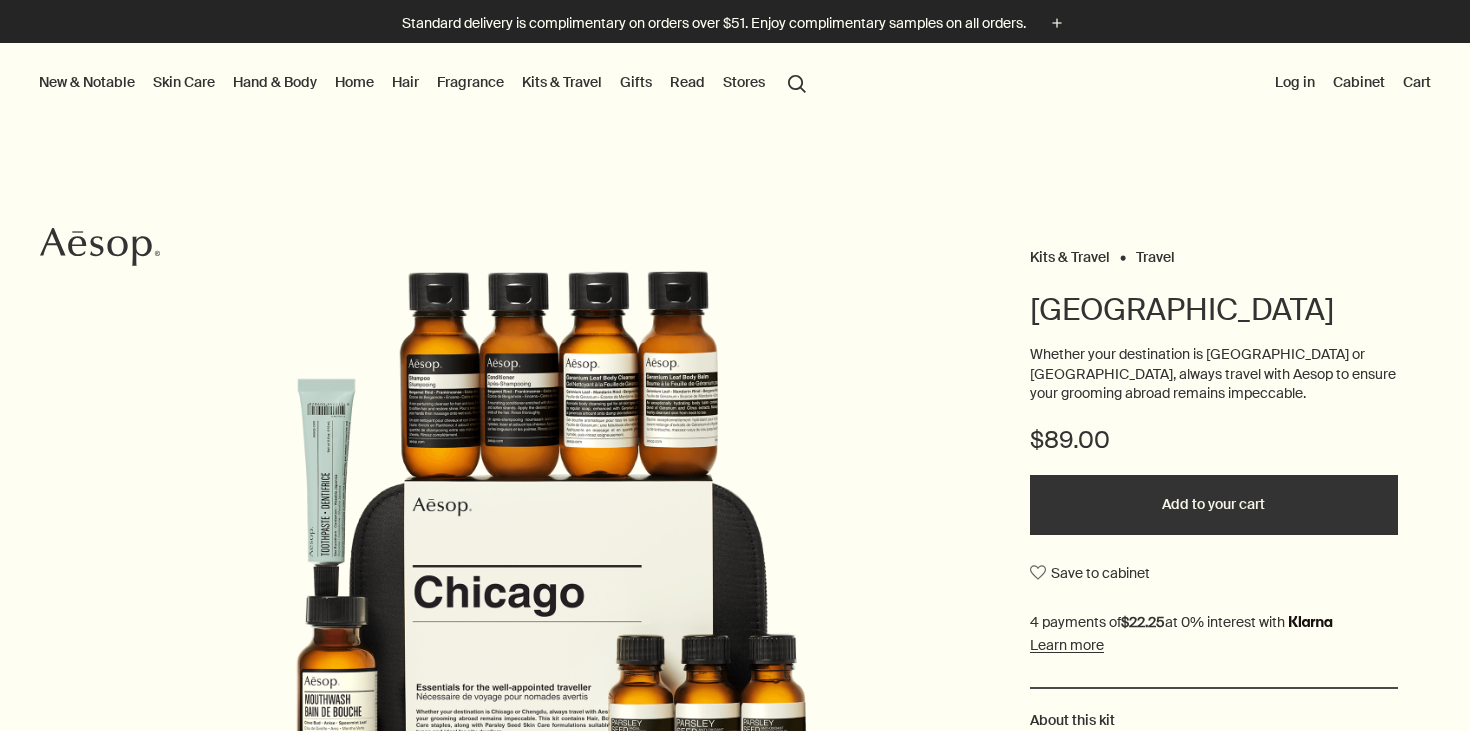 scroll, scrollTop: 0, scrollLeft: 0, axis: both 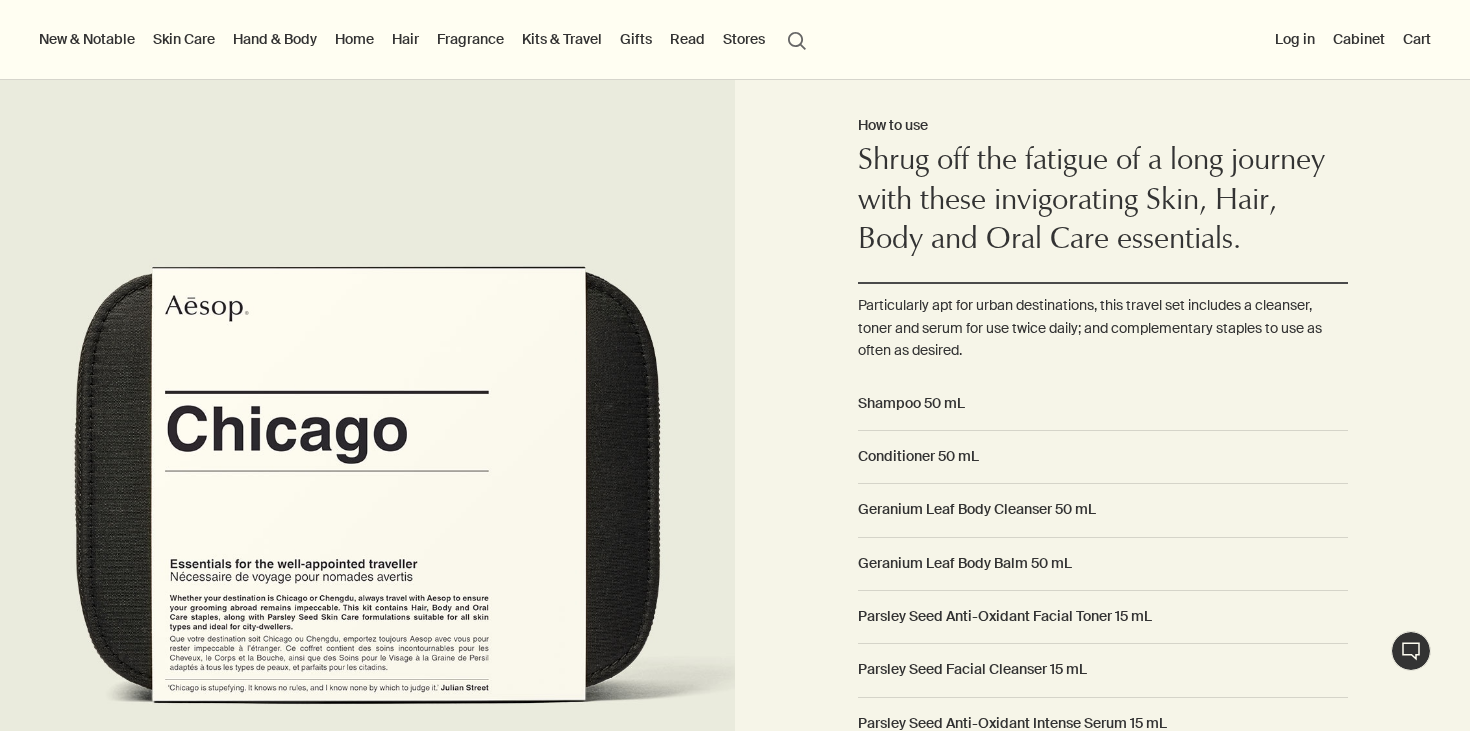 click at bounding box center (367, 485) 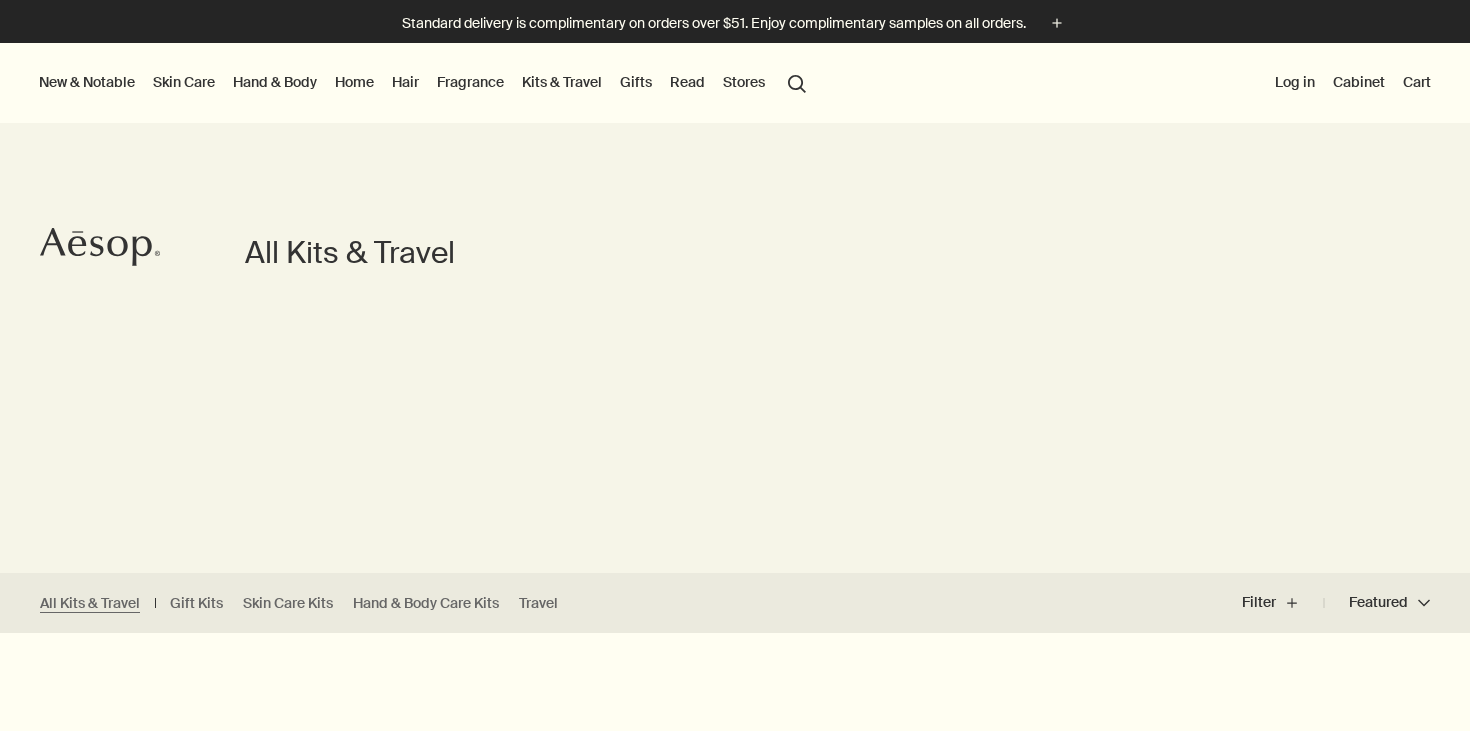 scroll, scrollTop: 0, scrollLeft: 0, axis: both 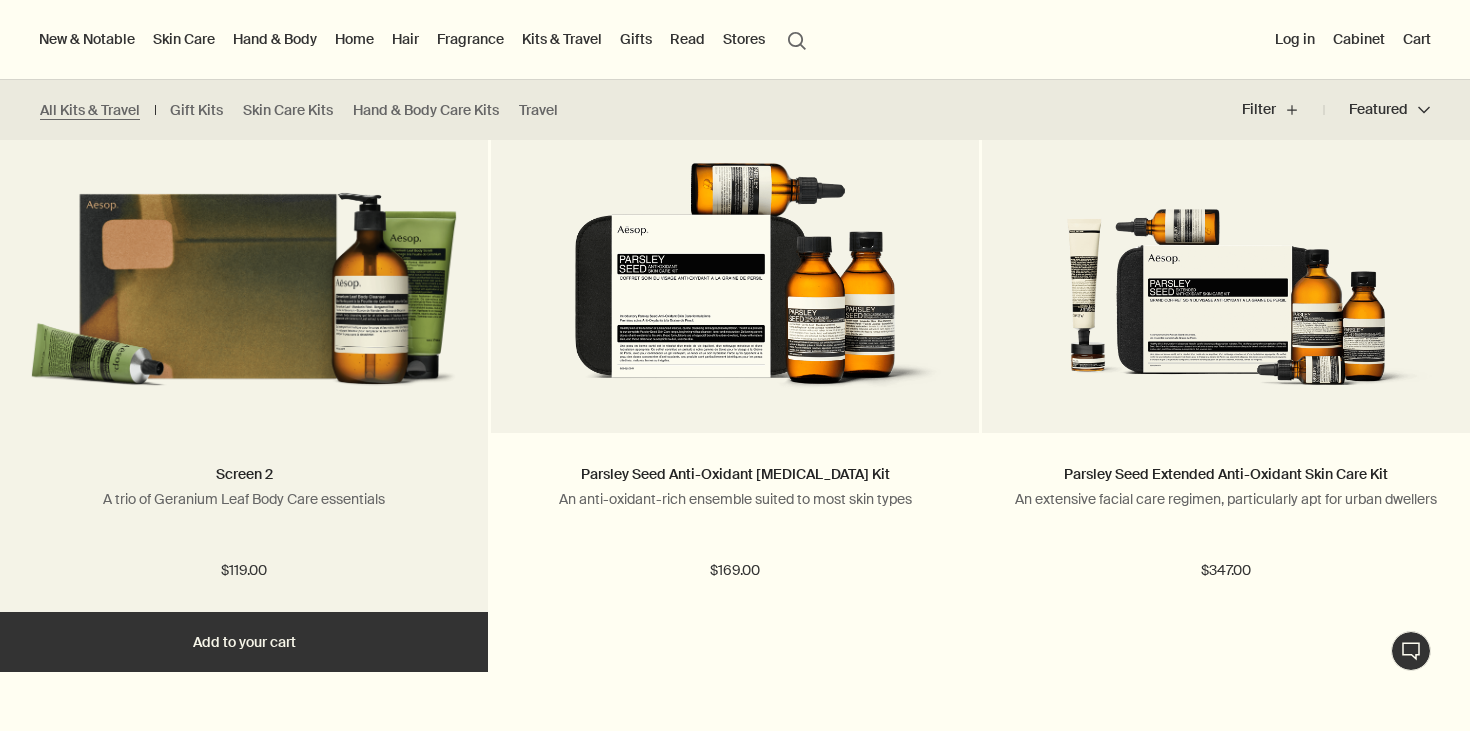 click at bounding box center (244, 273) 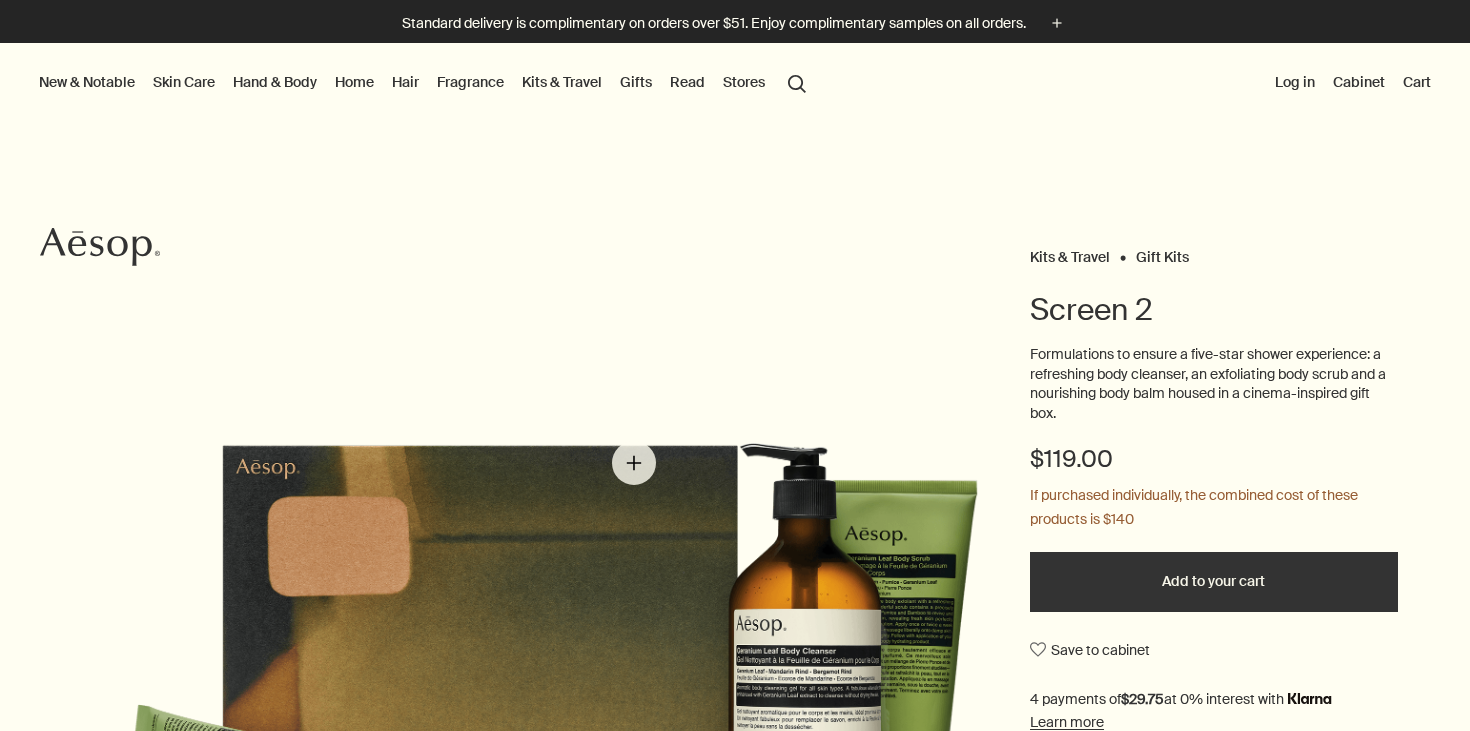 scroll, scrollTop: 0, scrollLeft: 0, axis: both 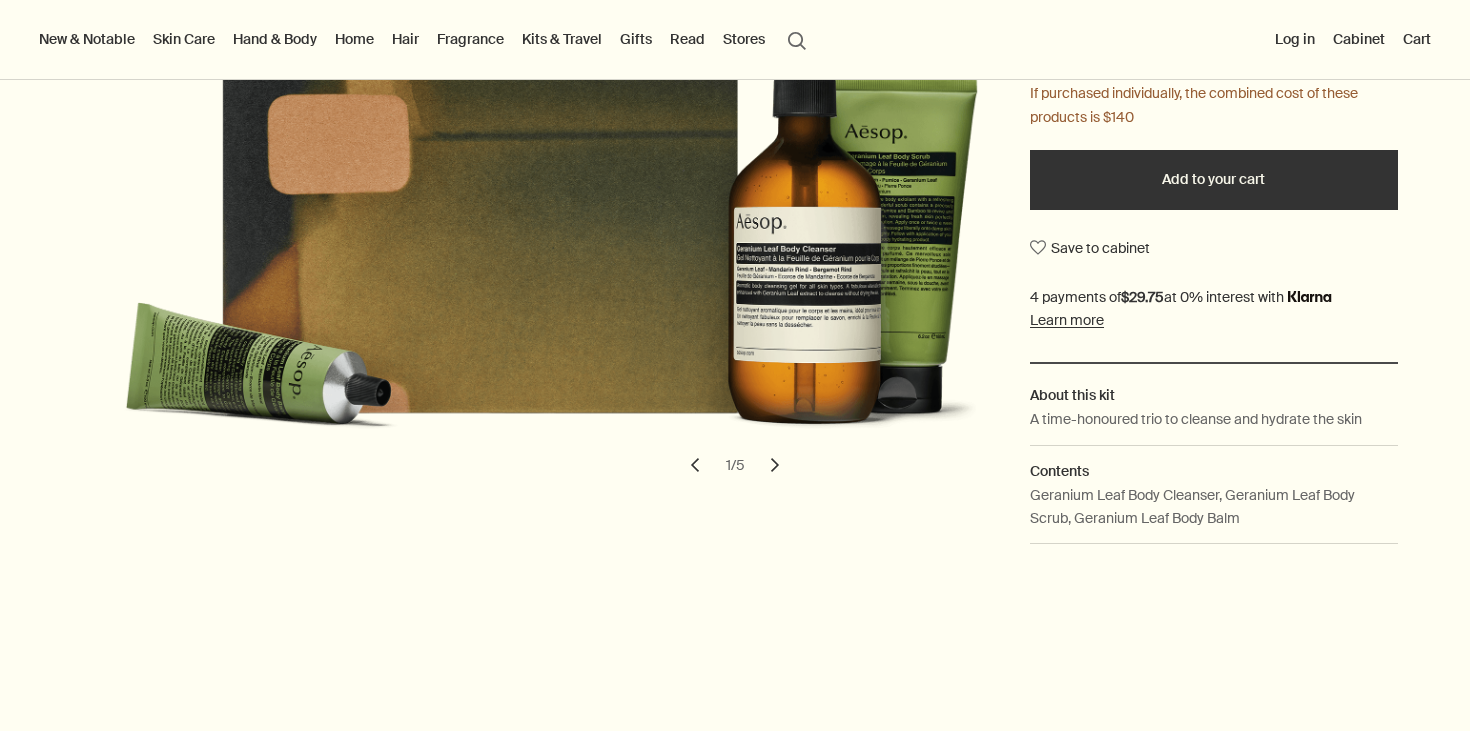 click on "chevron" at bounding box center [775, 465] 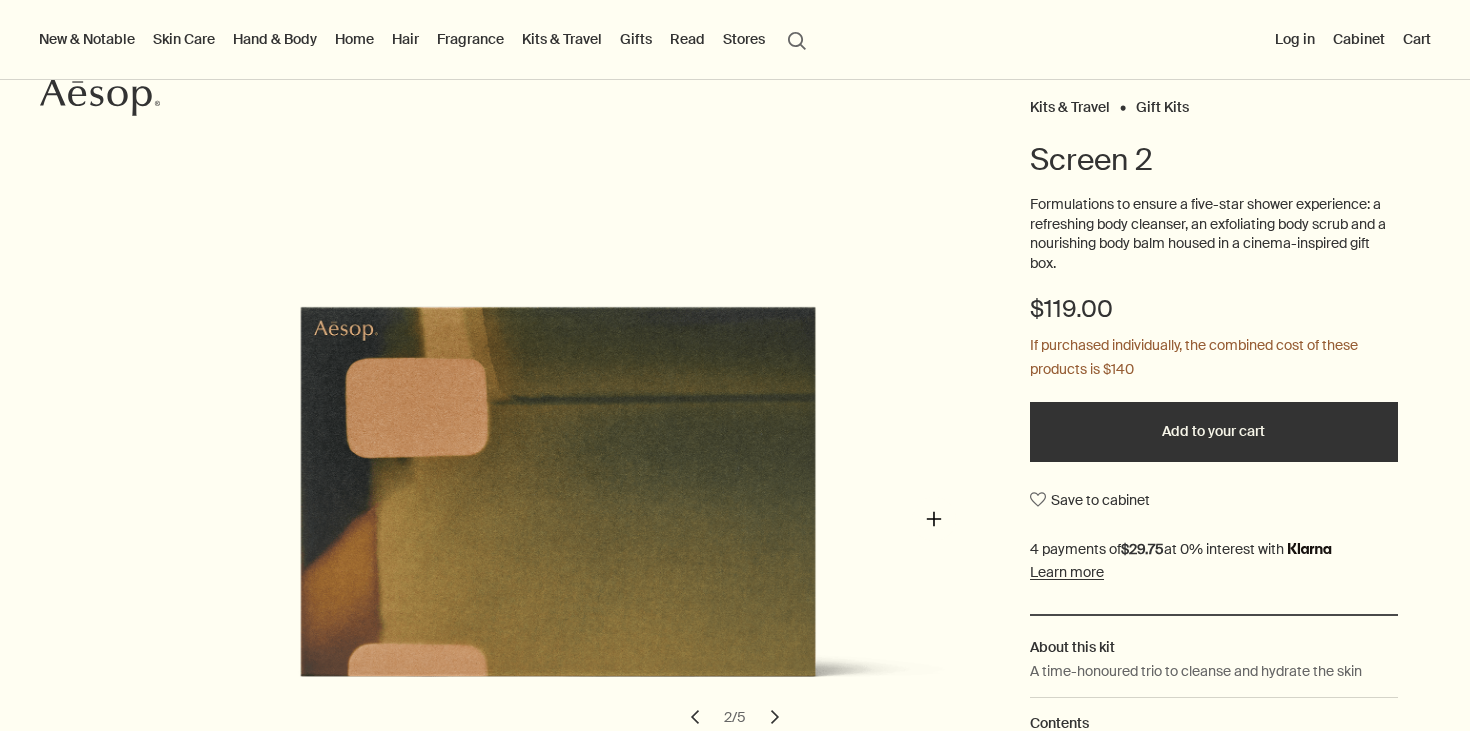 scroll, scrollTop: 198, scrollLeft: 0, axis: vertical 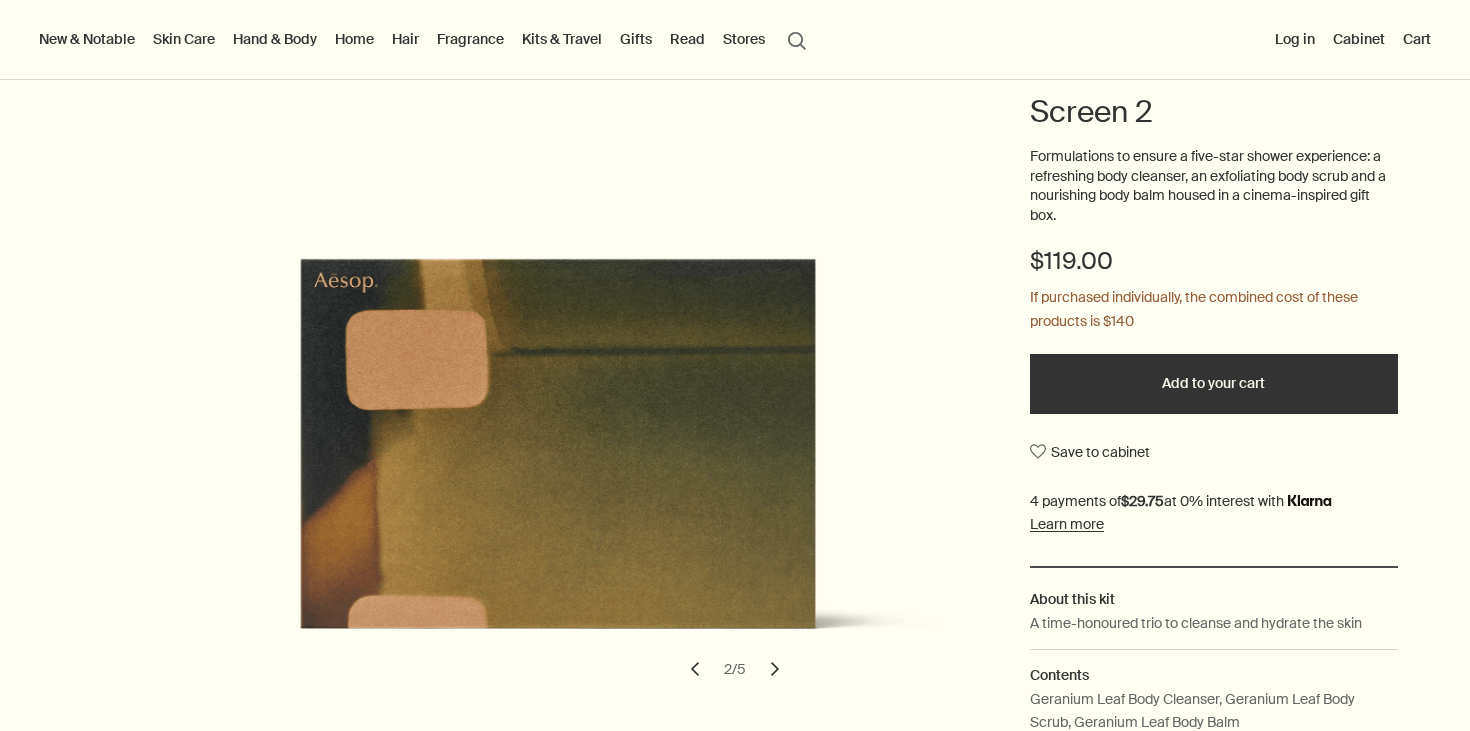 click on "chevron" at bounding box center [775, 669] 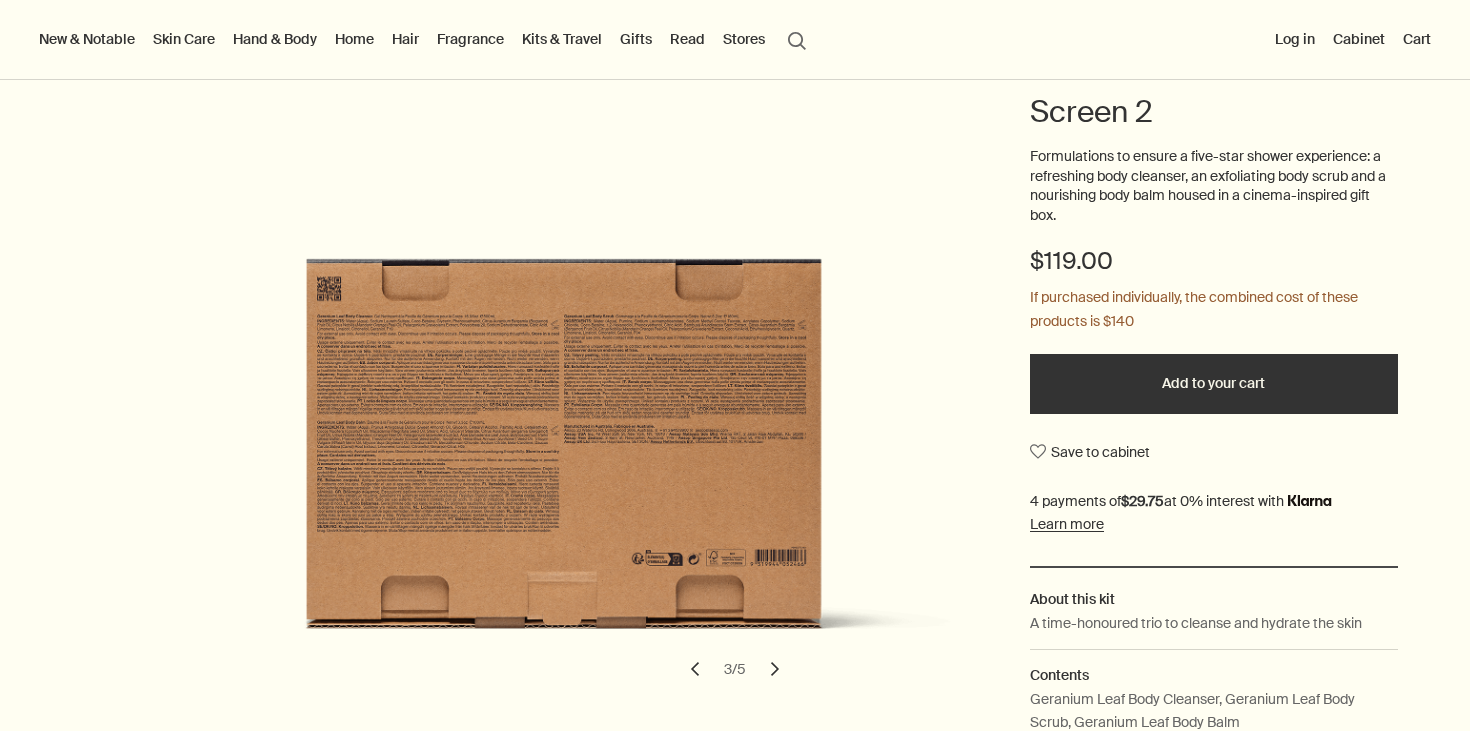 click on "chevron" at bounding box center (775, 669) 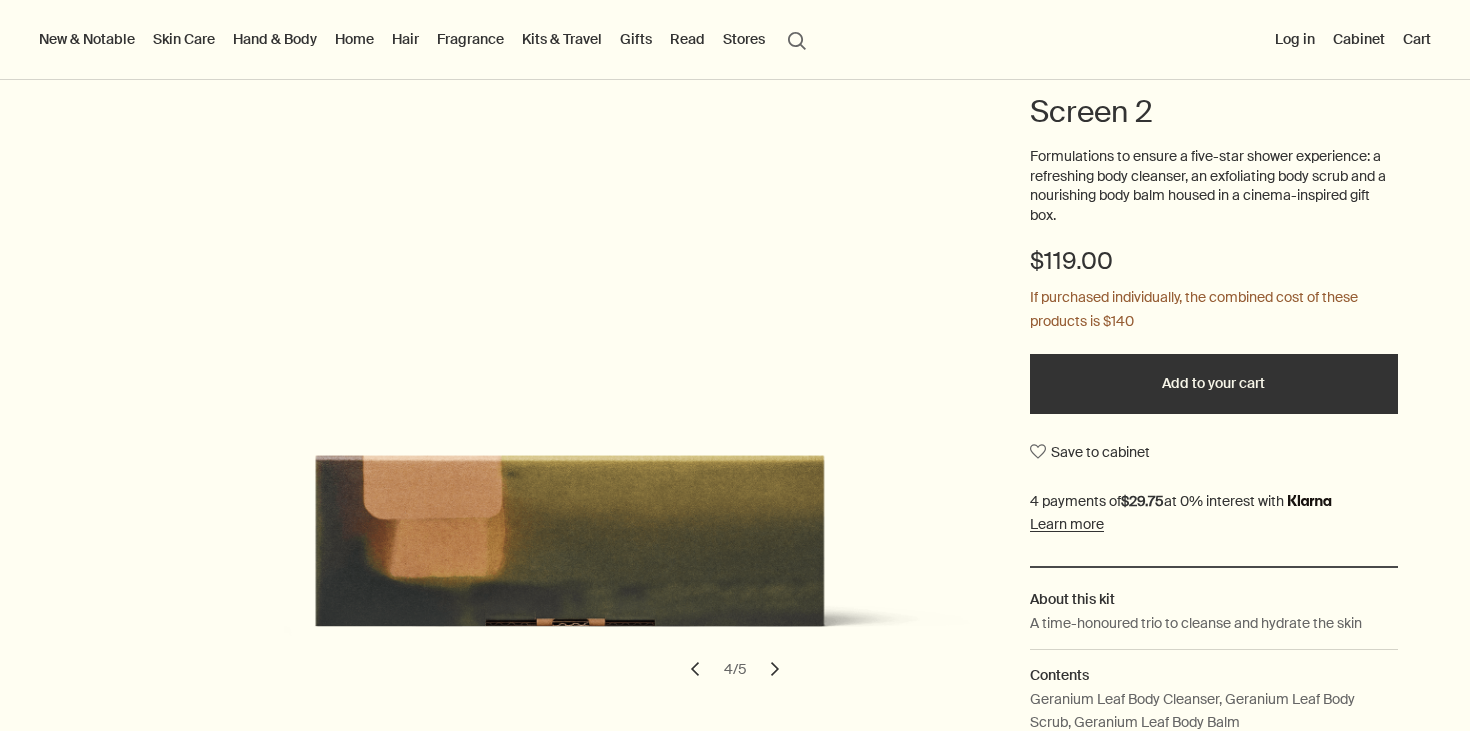 click on "chevron" at bounding box center [775, 669] 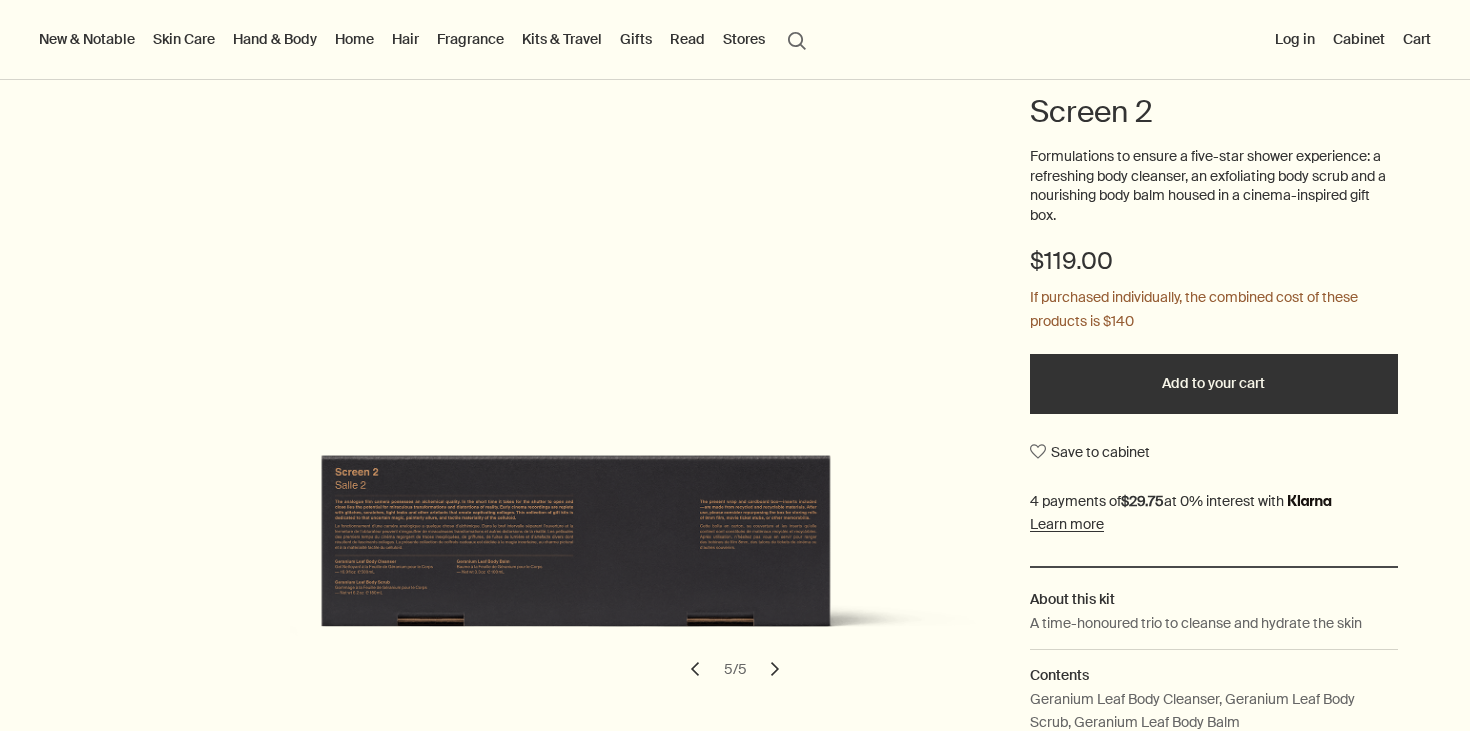 click on "chevron" at bounding box center [775, 669] 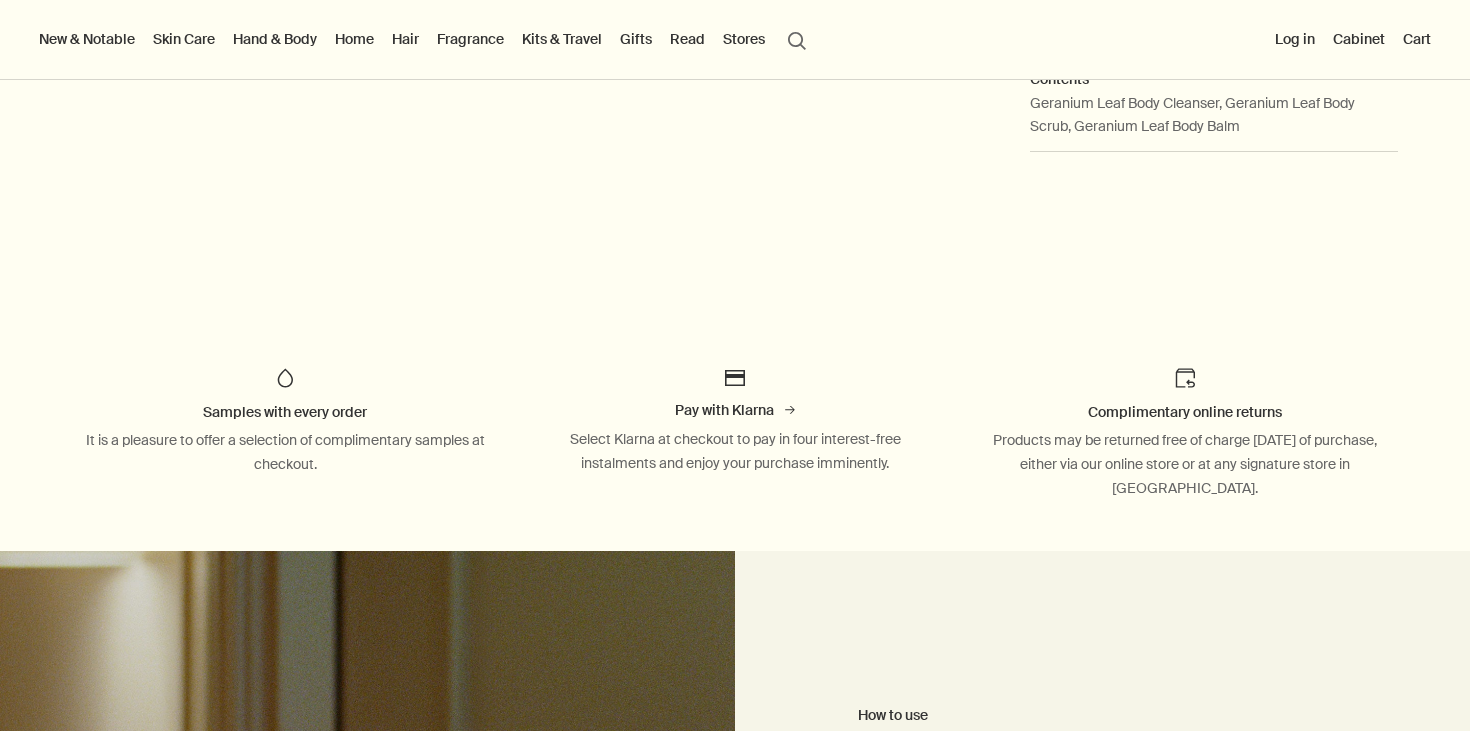 scroll, scrollTop: 1189, scrollLeft: 0, axis: vertical 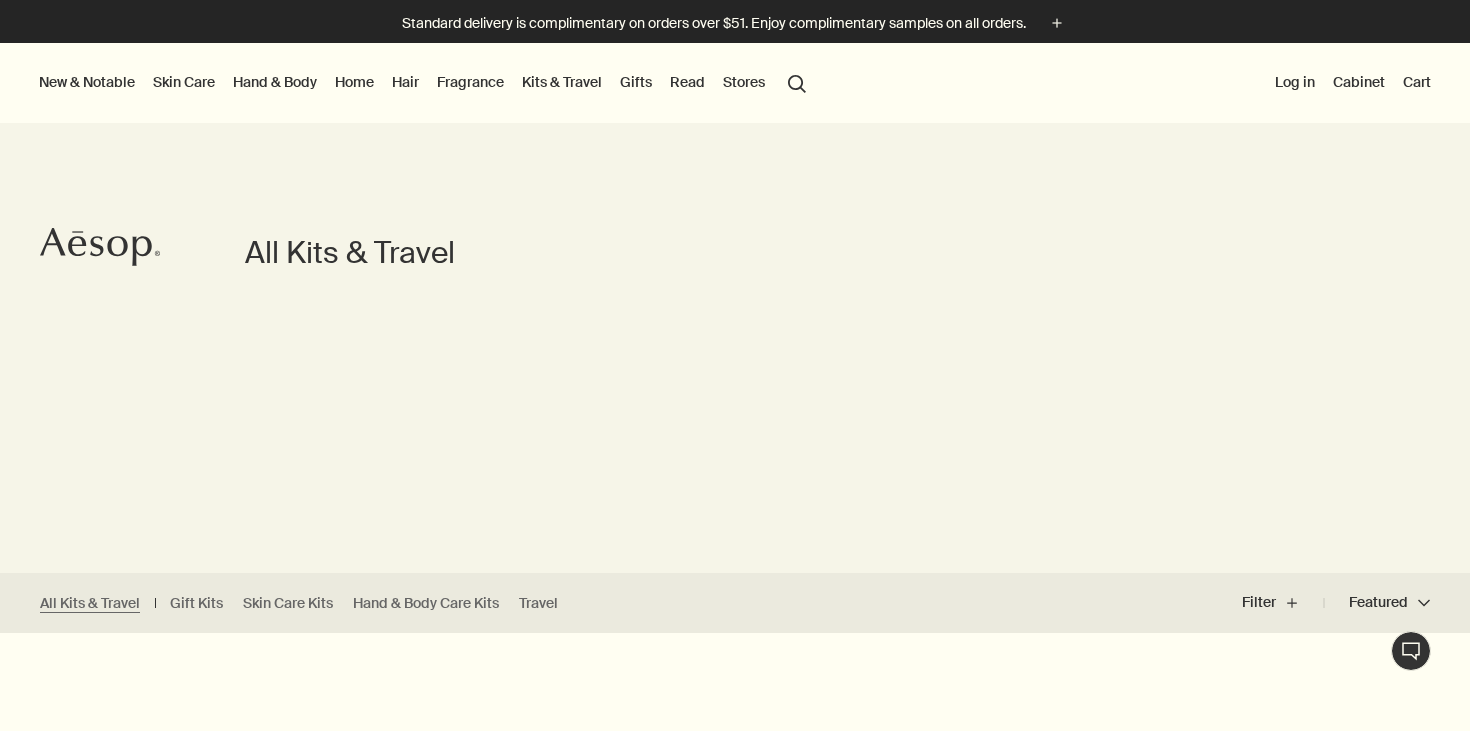 click on "Gifts" at bounding box center (636, 82) 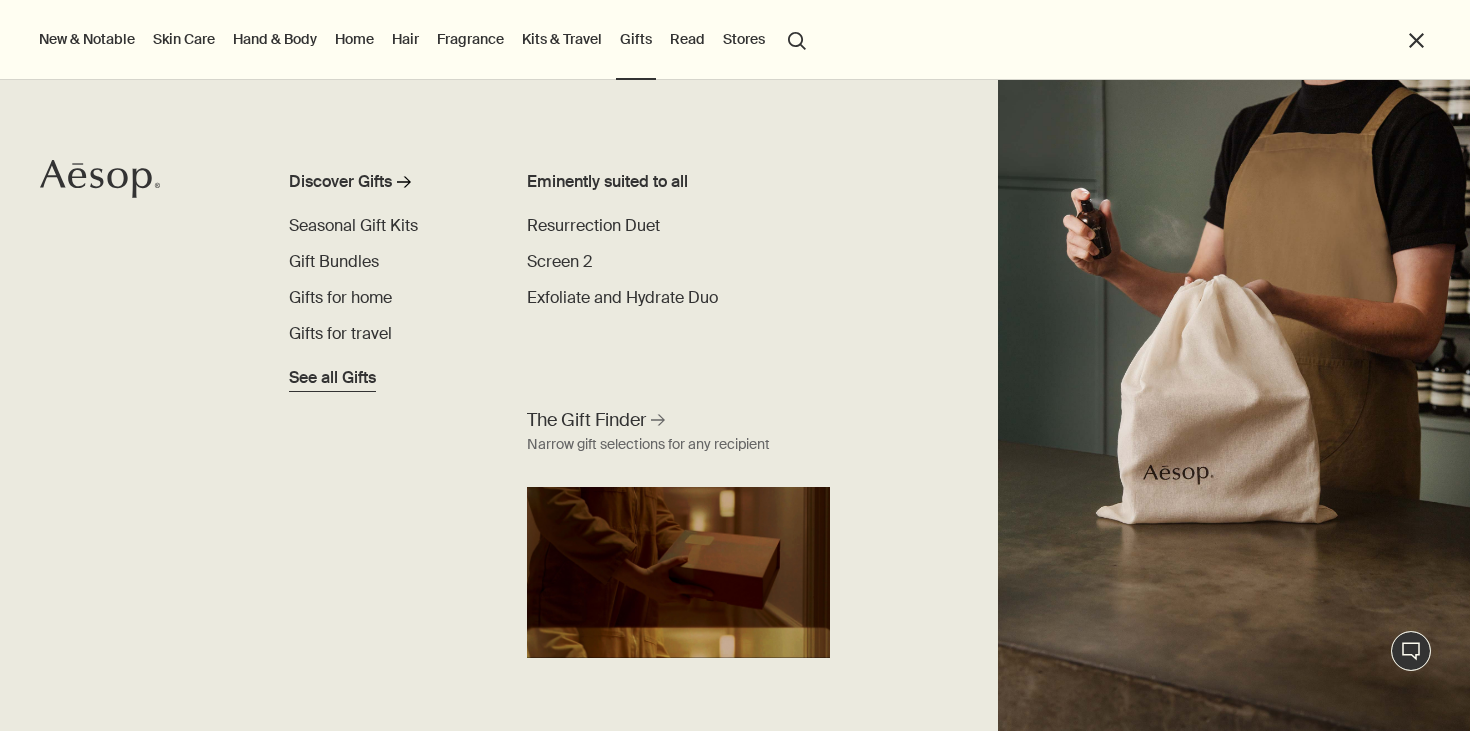 click on "See all Gifts" at bounding box center (332, 378) 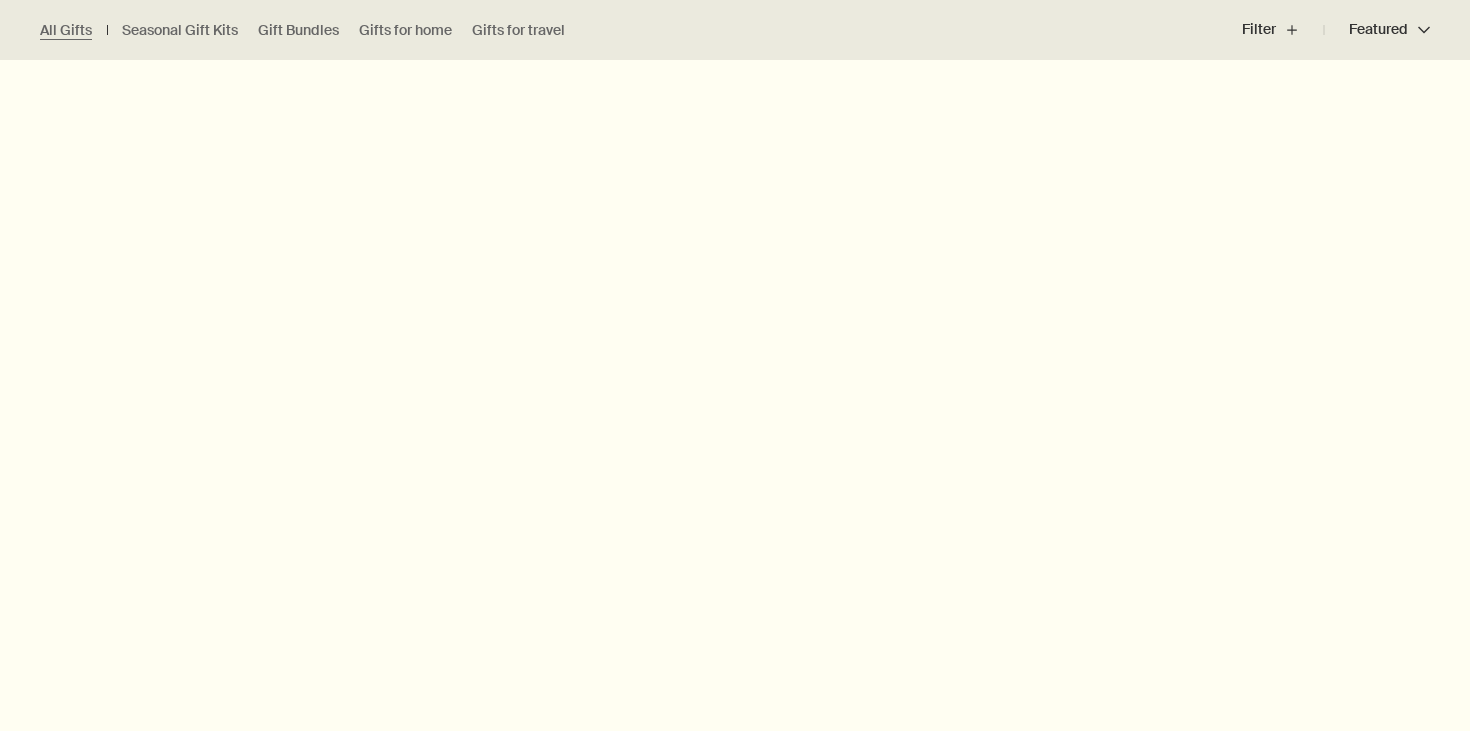 scroll, scrollTop: 662, scrollLeft: 0, axis: vertical 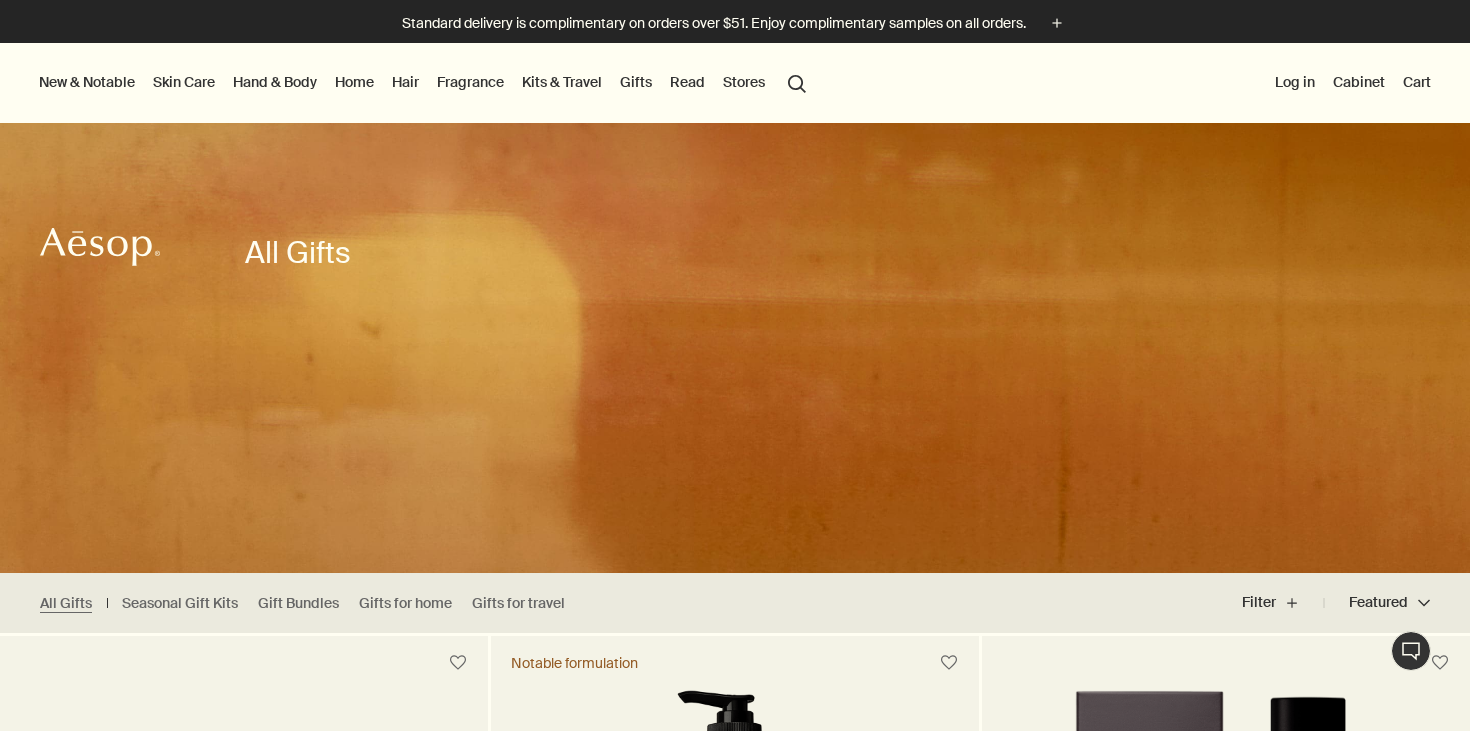 click on "New & Notable" at bounding box center (87, 82) 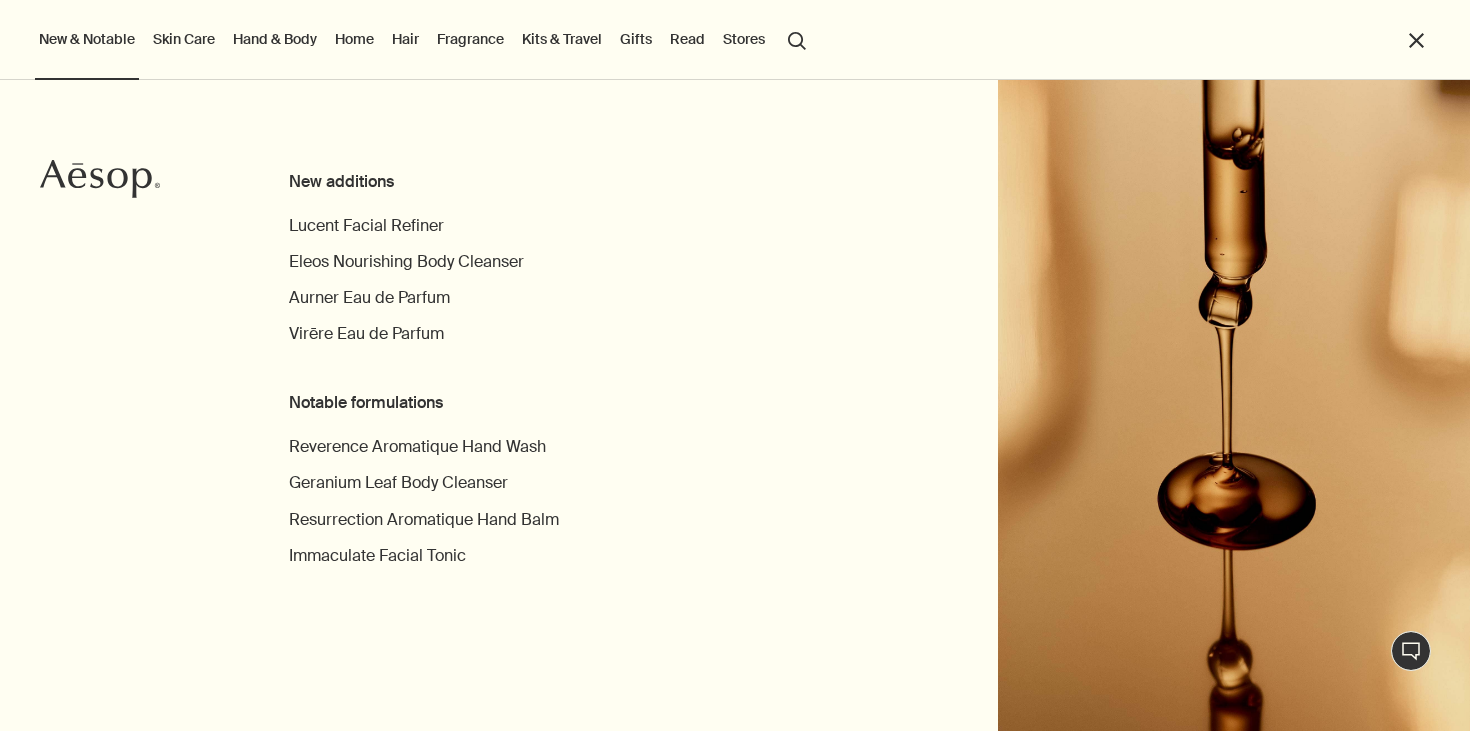 drag, startPoint x: 1390, startPoint y: 53, endPoint x: 1402, endPoint y: 48, distance: 13 